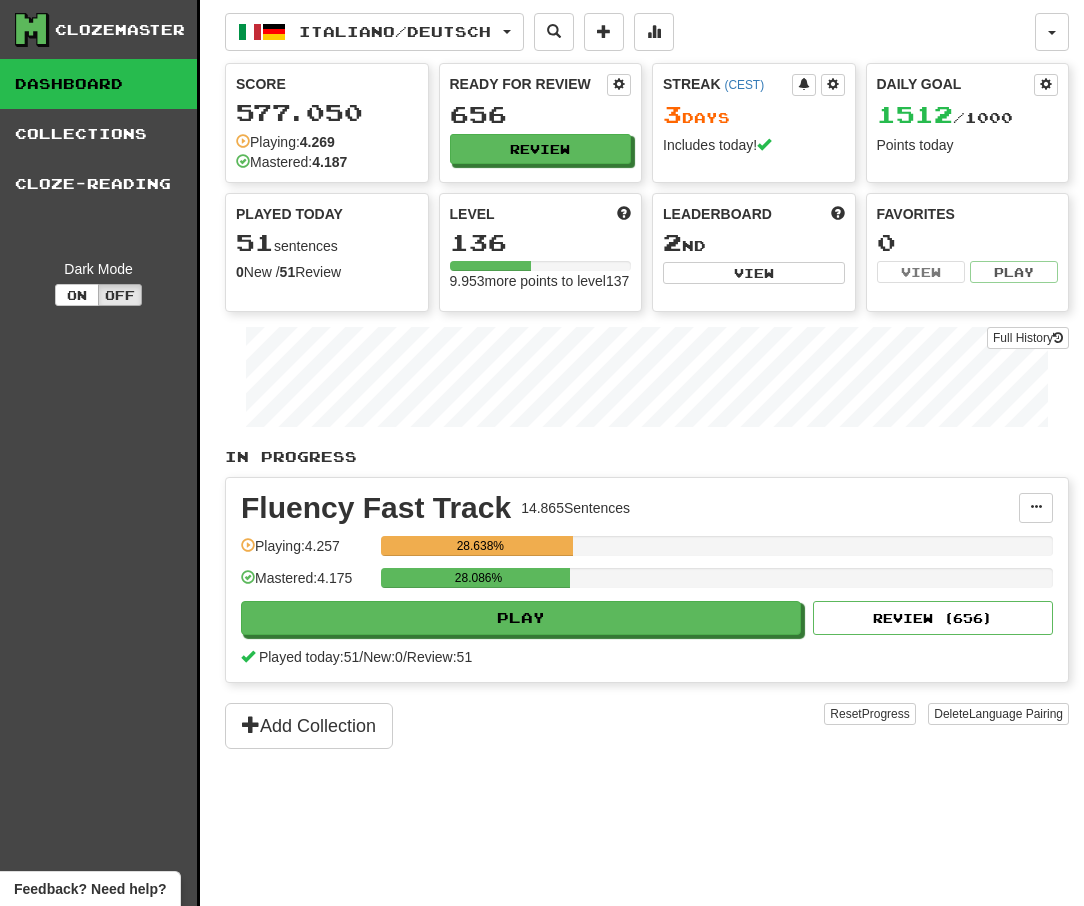 scroll, scrollTop: 0, scrollLeft: 0, axis: both 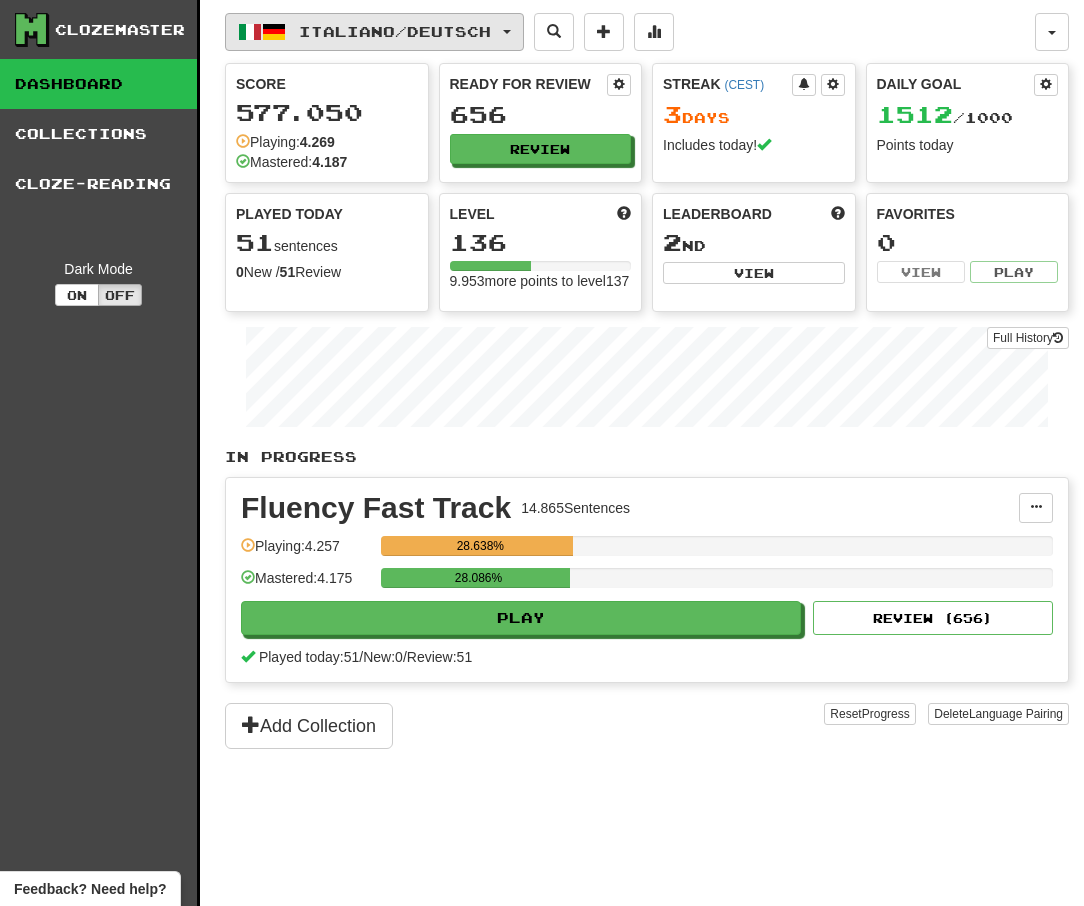 click on "Italiano  /  Deutsch" at bounding box center [395, 31] 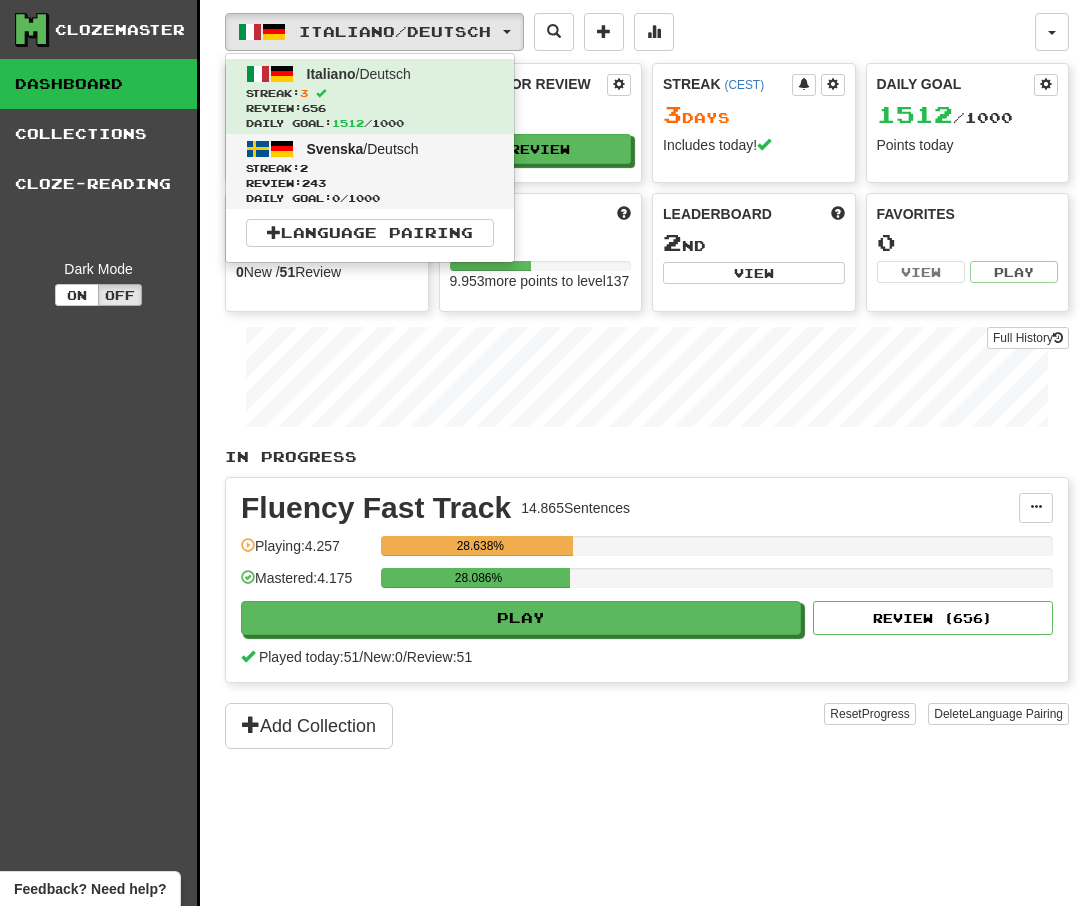 click on "Svenska  /  Deutsch Streak:  2   Review:  243 Daily Goal:  0  /  1000" at bounding box center [370, 171] 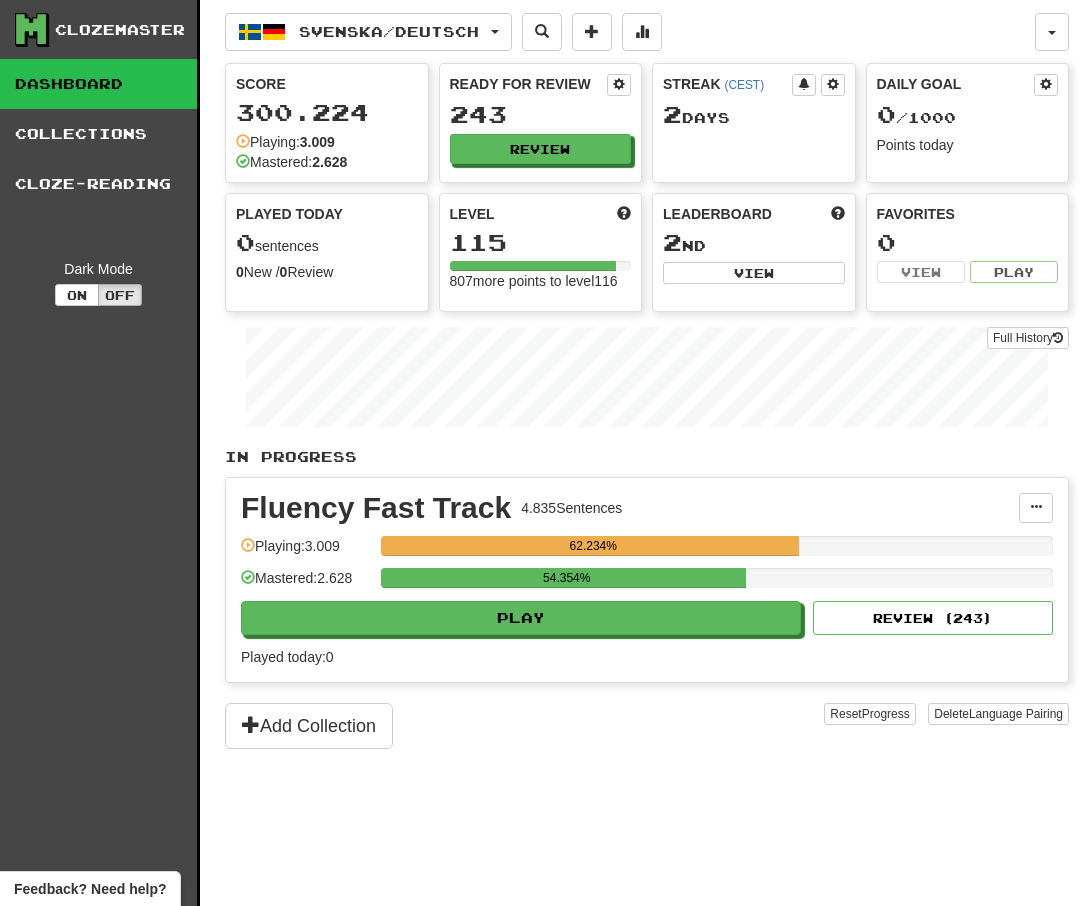 scroll, scrollTop: 0, scrollLeft: 0, axis: both 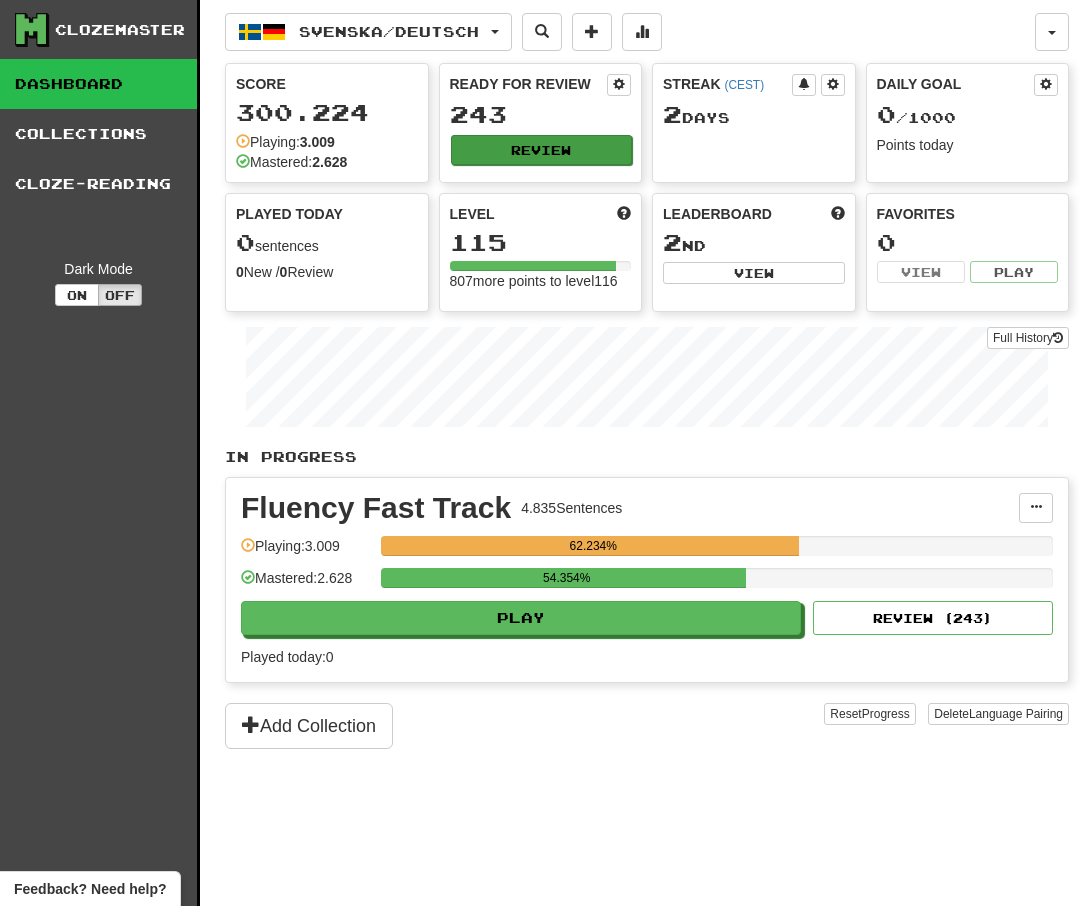 click on "Review" at bounding box center [542, 150] 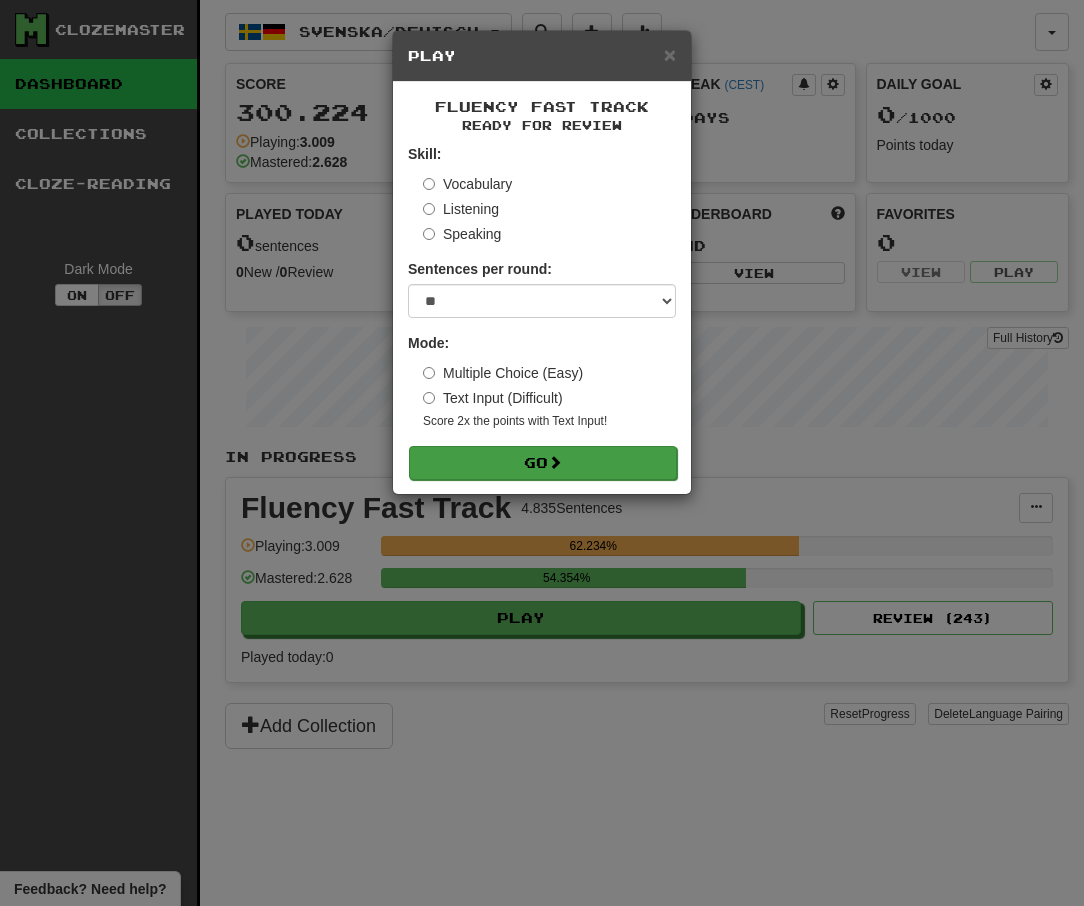 click at bounding box center (555, 462) 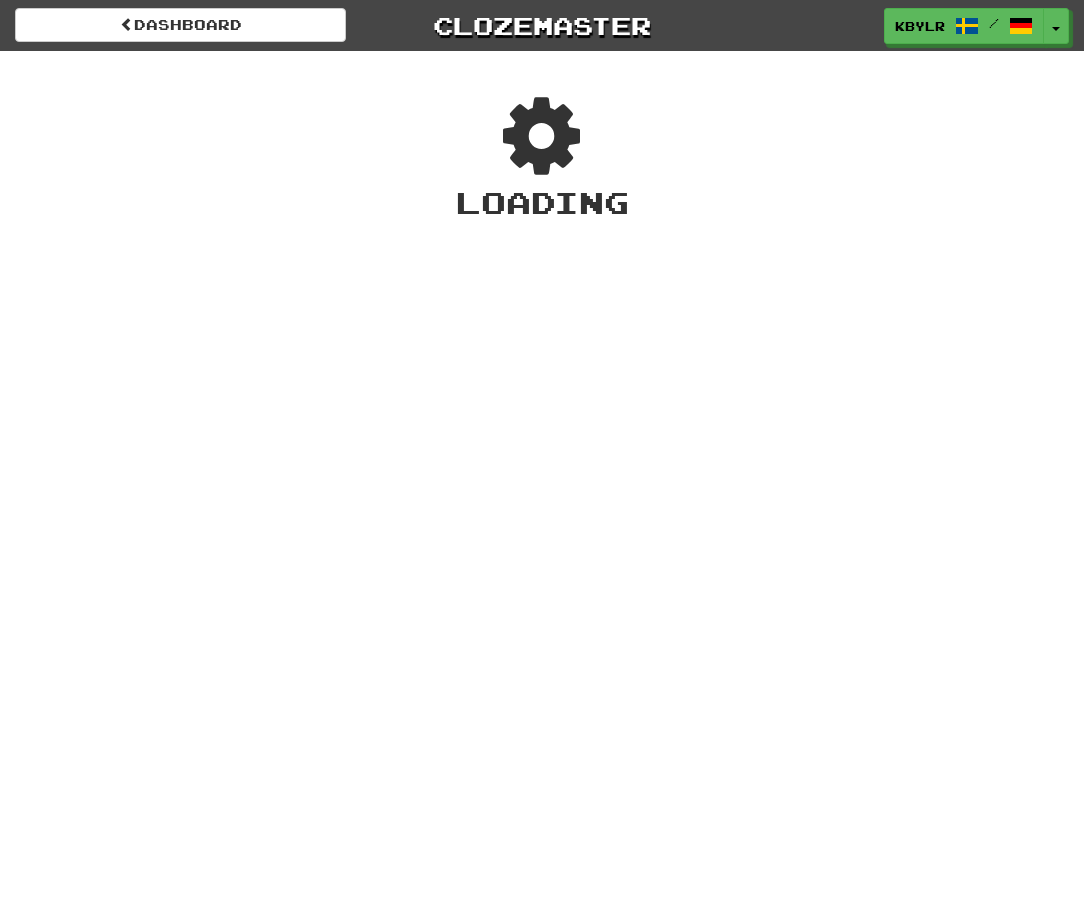 scroll, scrollTop: 0, scrollLeft: 0, axis: both 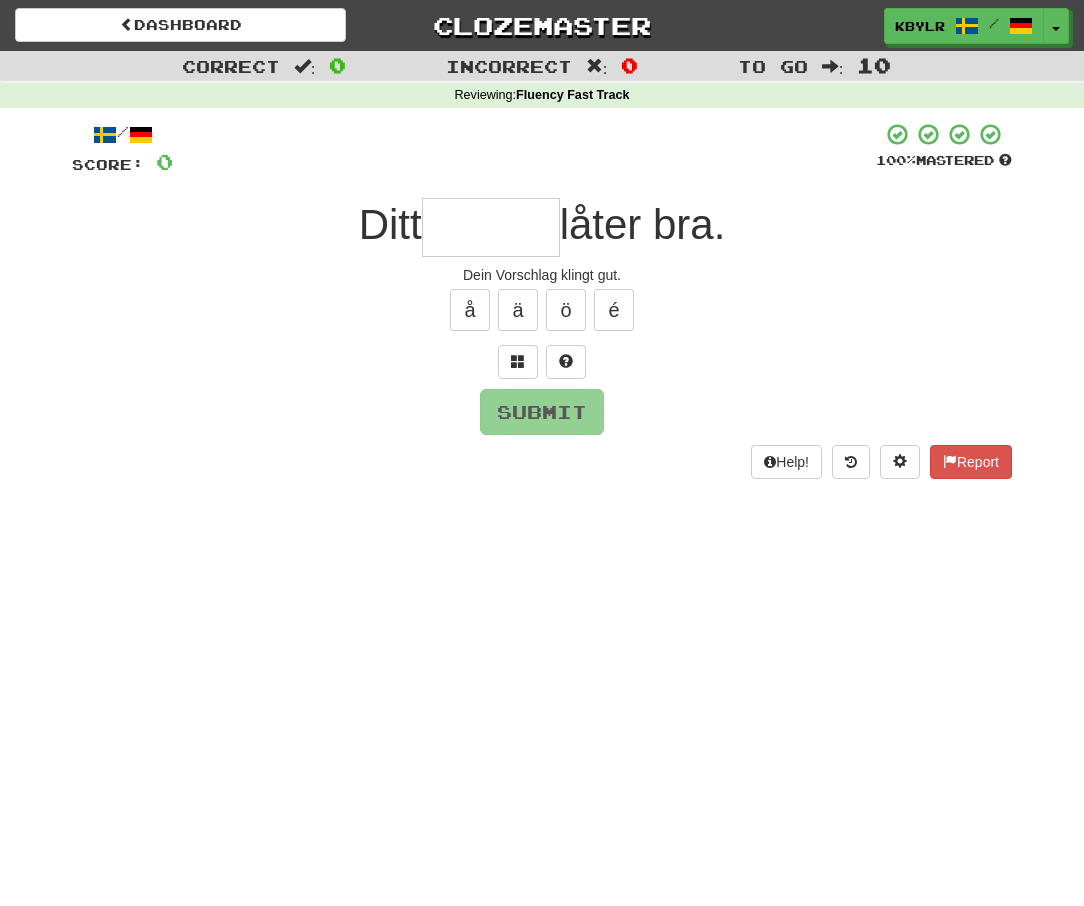click on "Dashboard
Clozemaster
kbylr
/
Toggle Dropdown
Dashboard
Leaderboard
Activity Feed
Notifications
Profile
Discussions
Italiano
/
Deutsch
Streak:
3
Review:
656
Daily Goal:  1512 /1000
Svenska
/
Deutsch
Streak:
2
Review:
243
Daily Goal:  0 /1000
Languages
Account
Logout
kbylr
/
Toggle Dropdown
Dashboard
Leaderboard
Activity Feed
Notifications
Profile
Discussions
Italiano
/
Deutsch
Streak:
3
Review:
656
Daily Goal:  1512 /1000
Svenska
/
Deutsch
Streak:
2
Review:
243
Daily Goal:  0 /1000
Languages
Account
Logout
clozemaster
Correct" at bounding box center [542, 453] 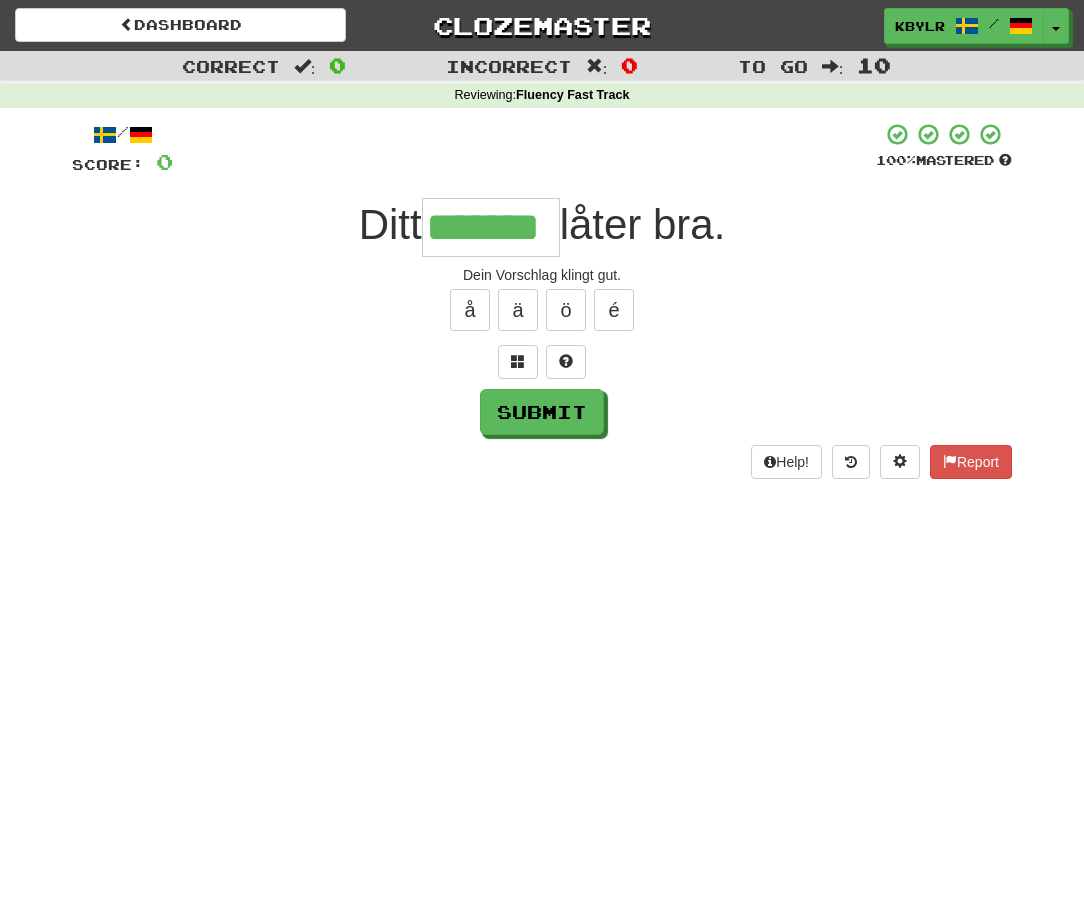 type on "*******" 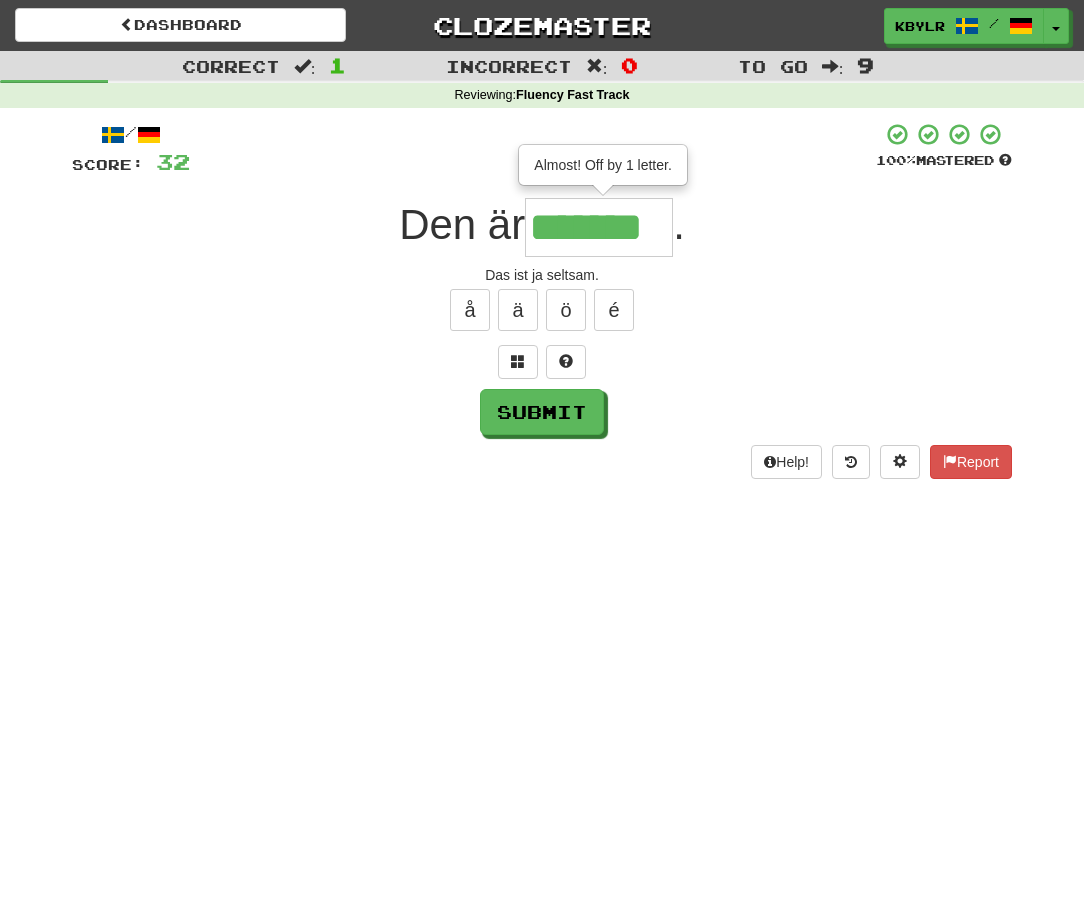 type on "*******" 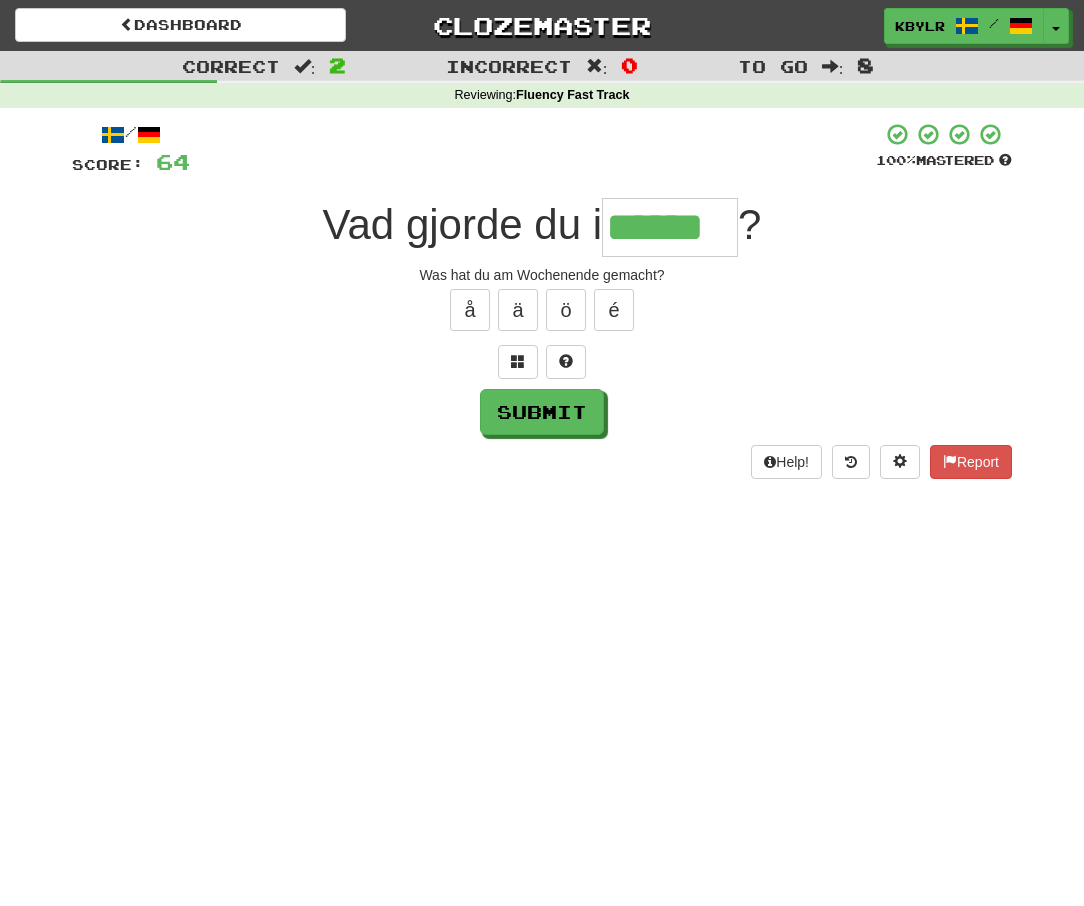 type on "******" 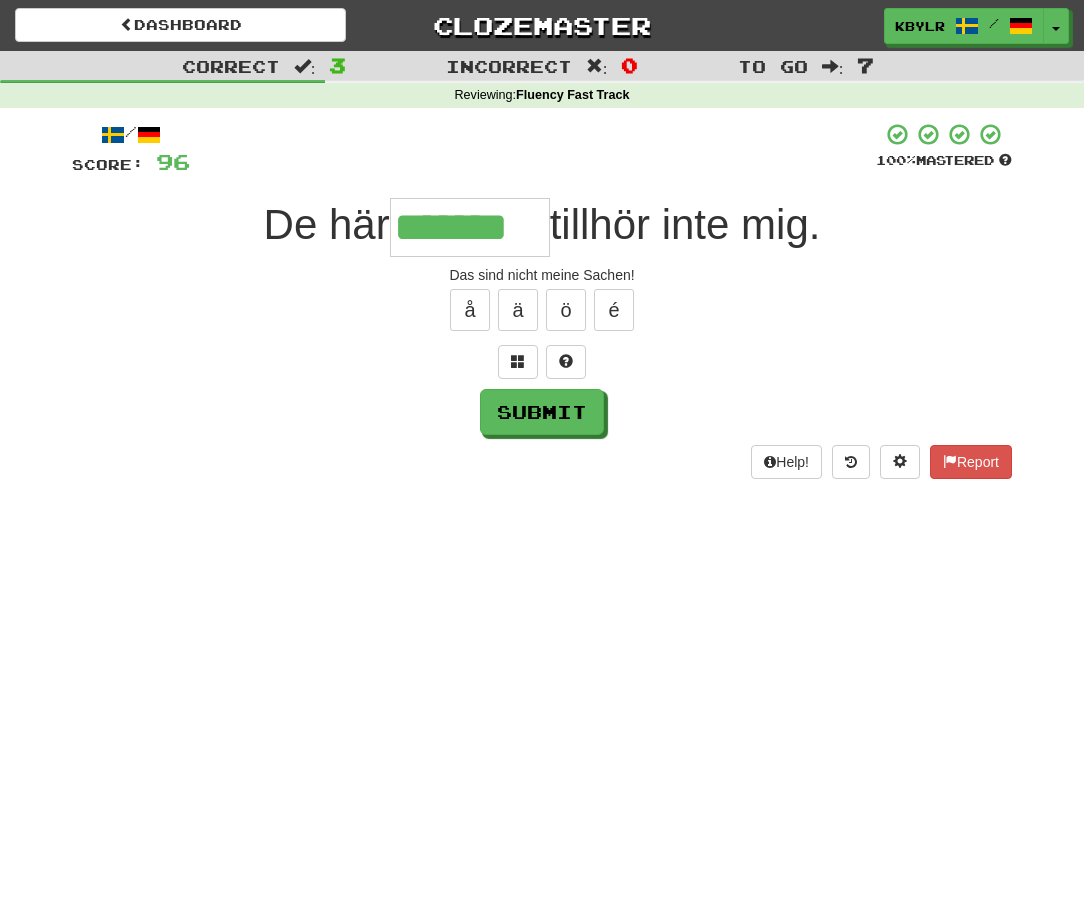 type on "*******" 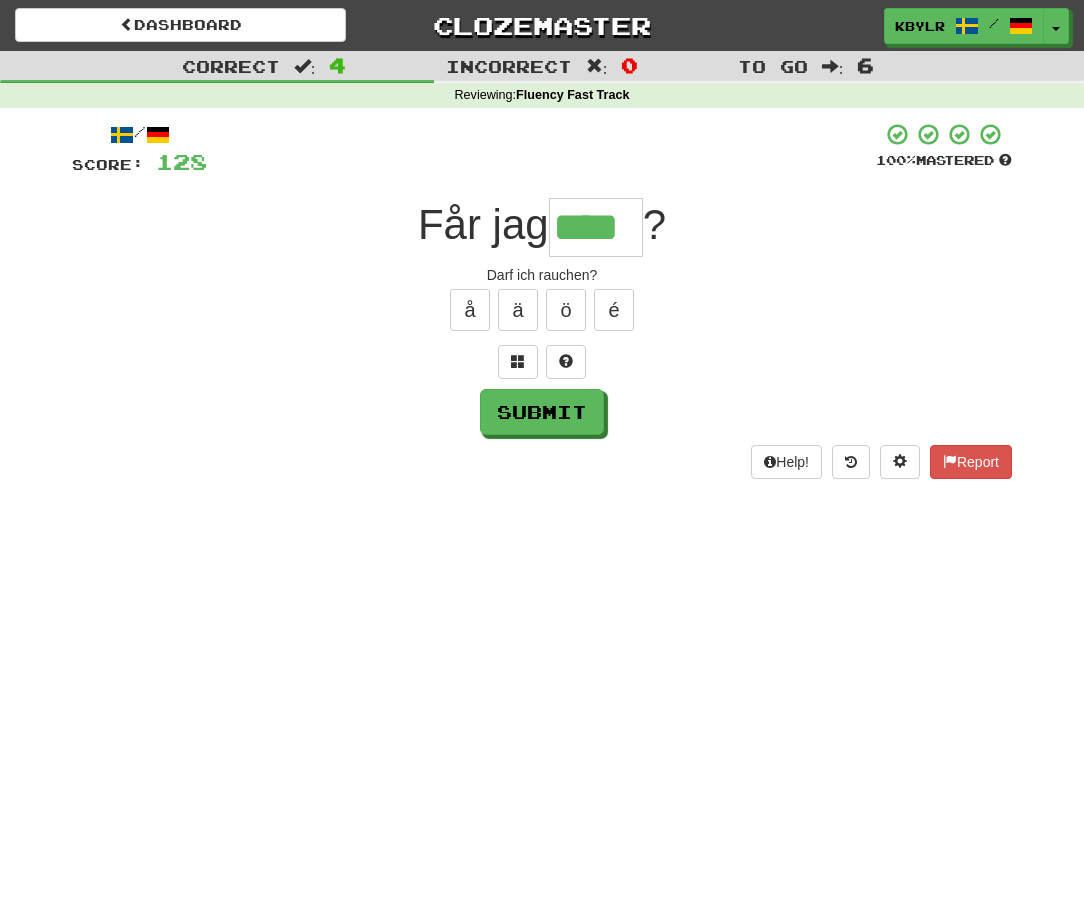 type on "****" 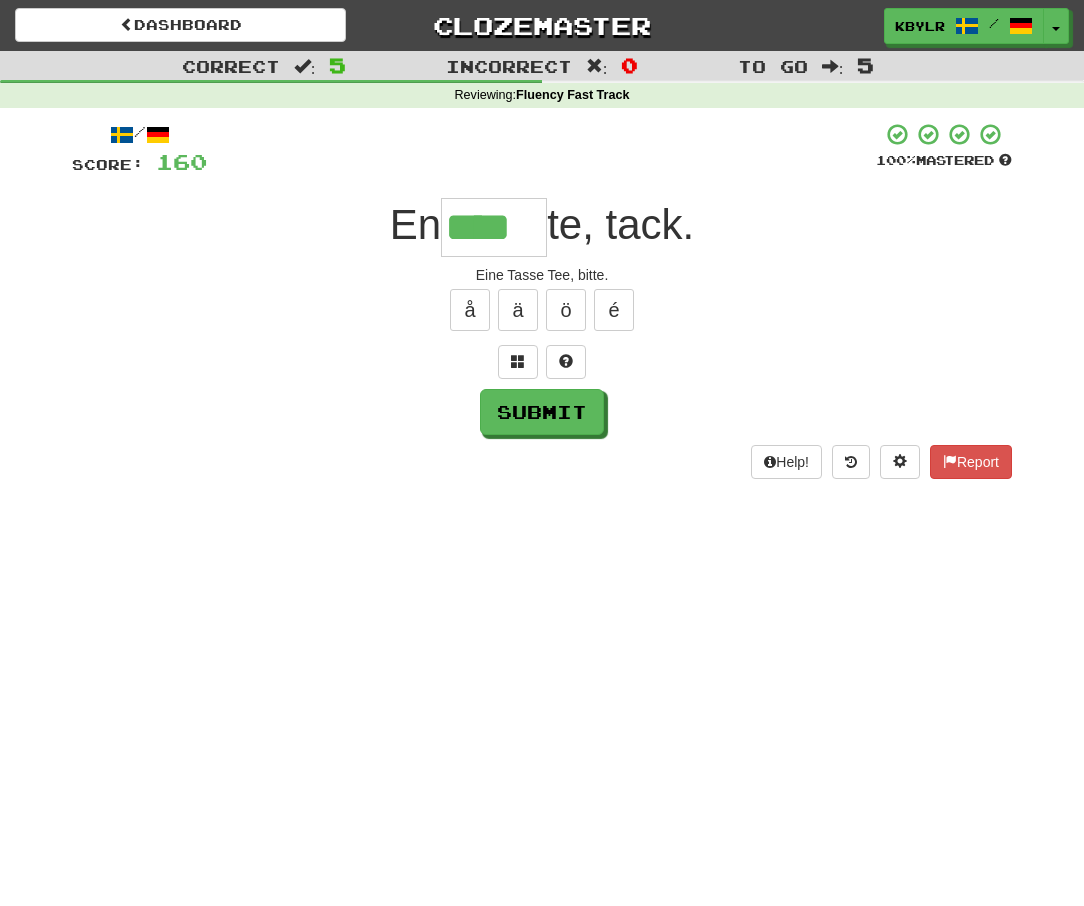 type on "****" 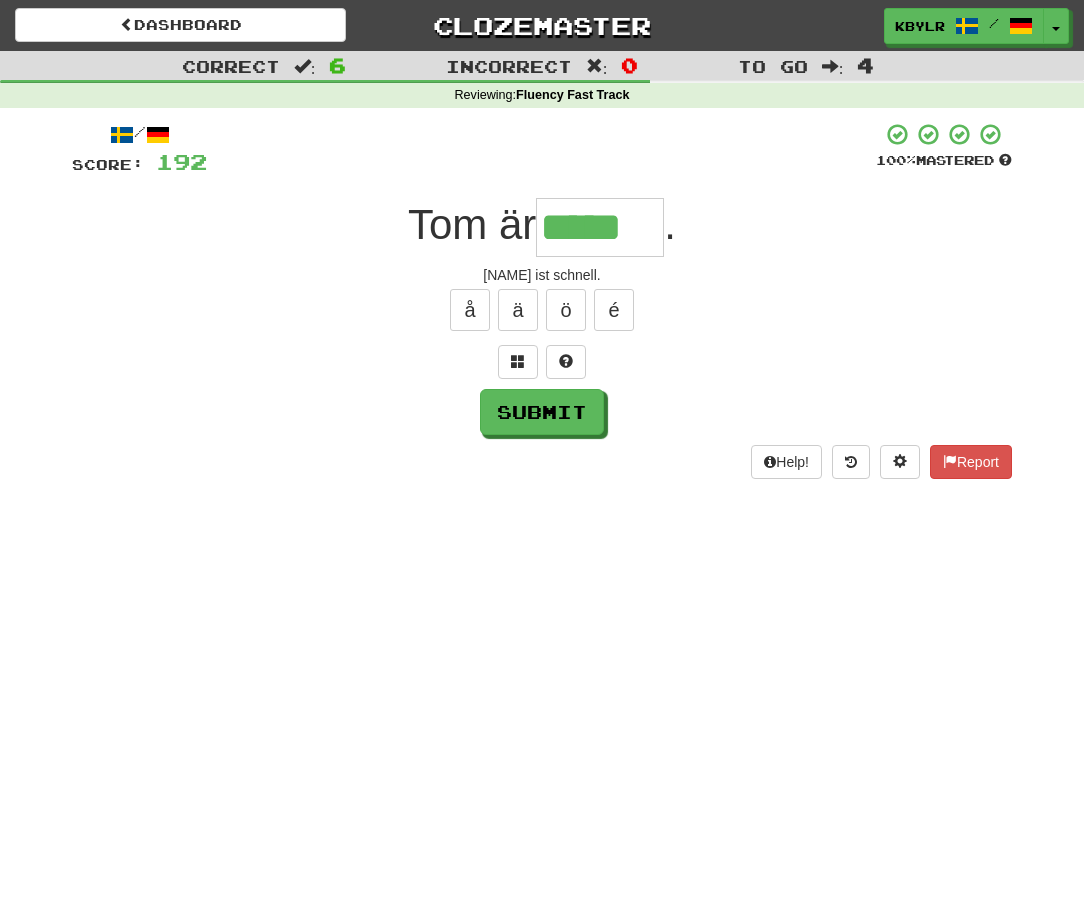 type on "*****" 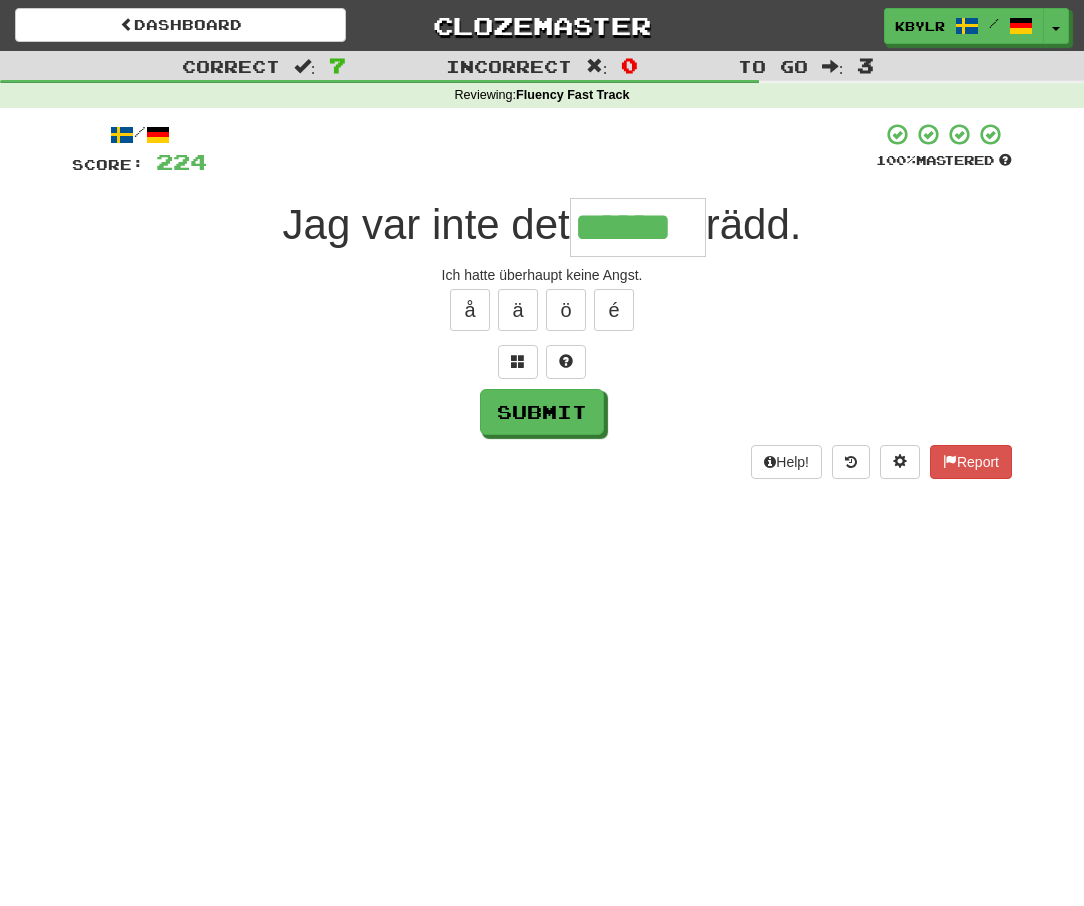 type on "******" 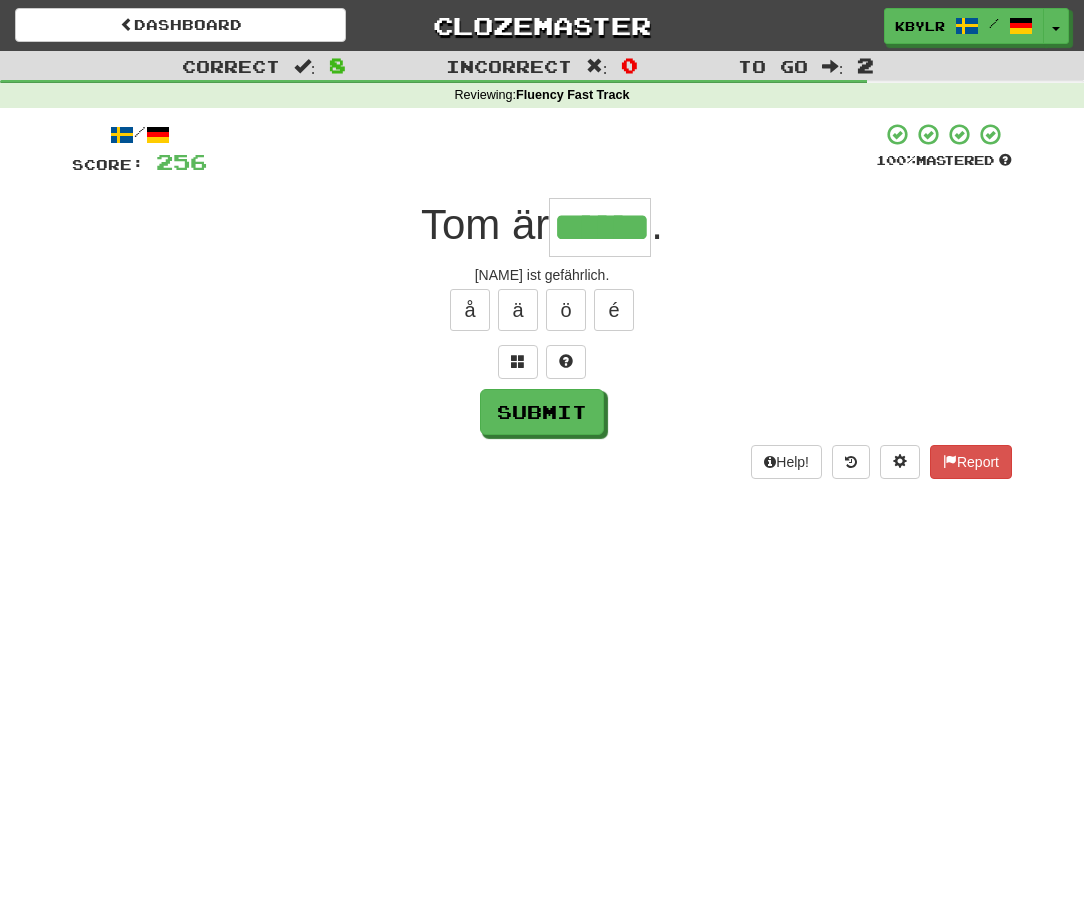 type on "******" 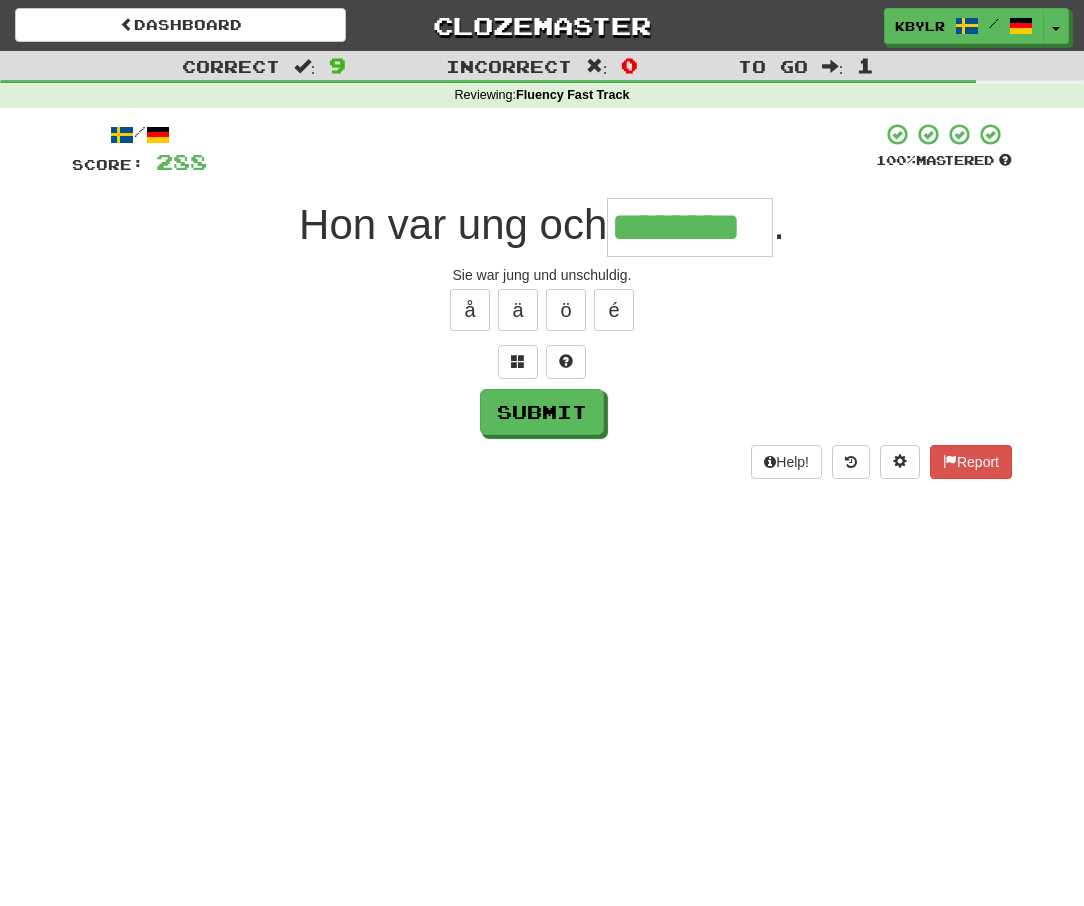 type on "********" 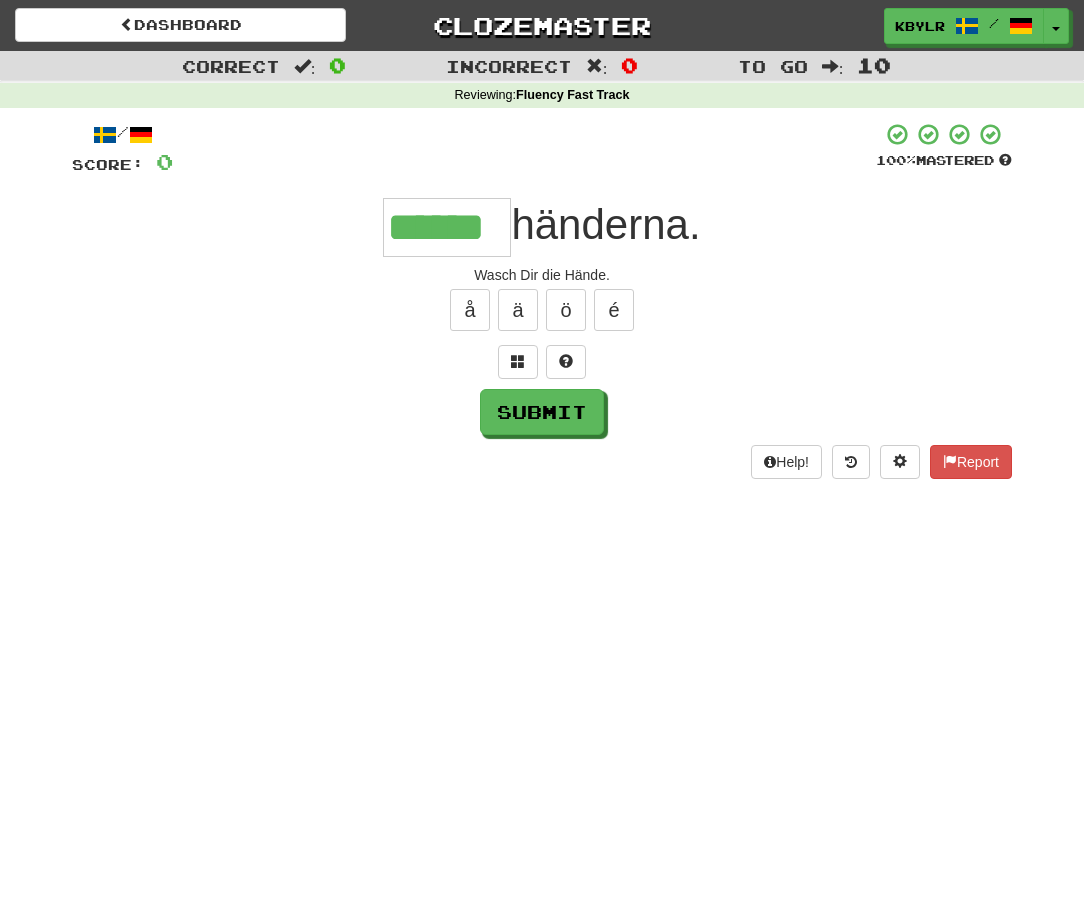 type on "******" 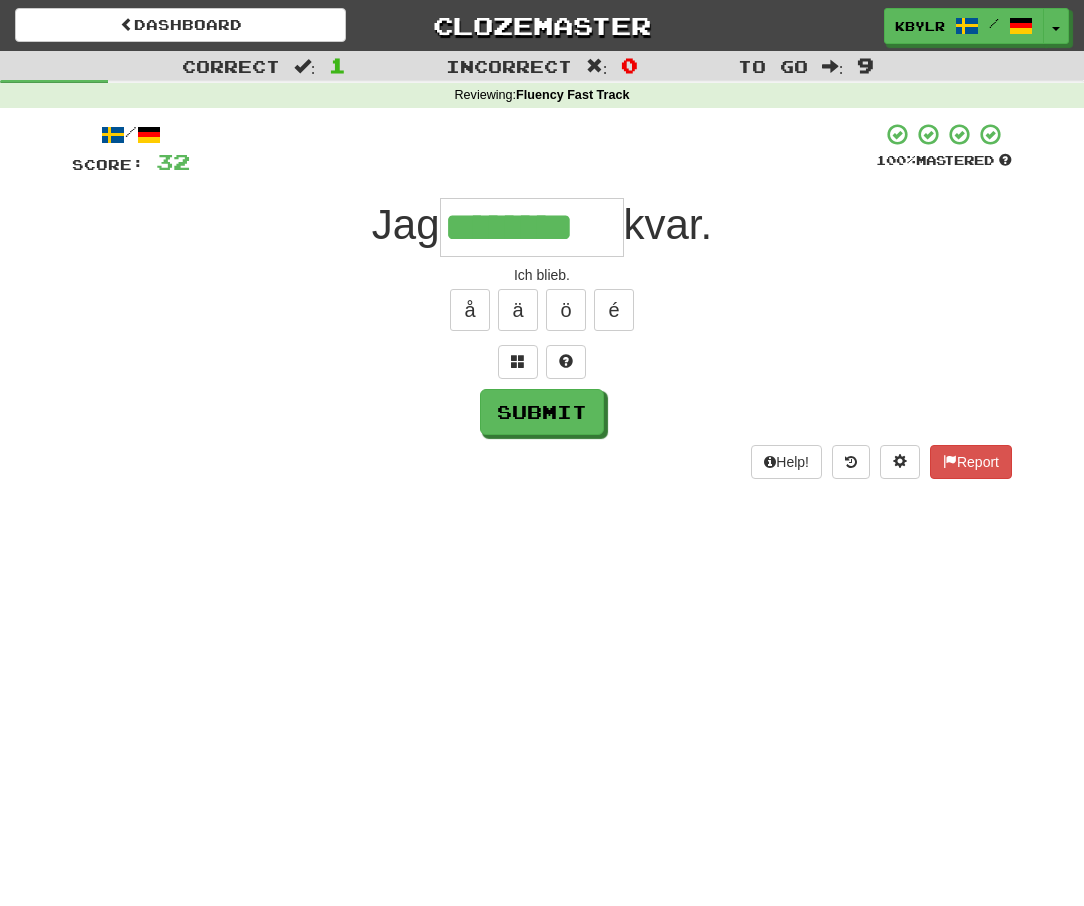 type on "********" 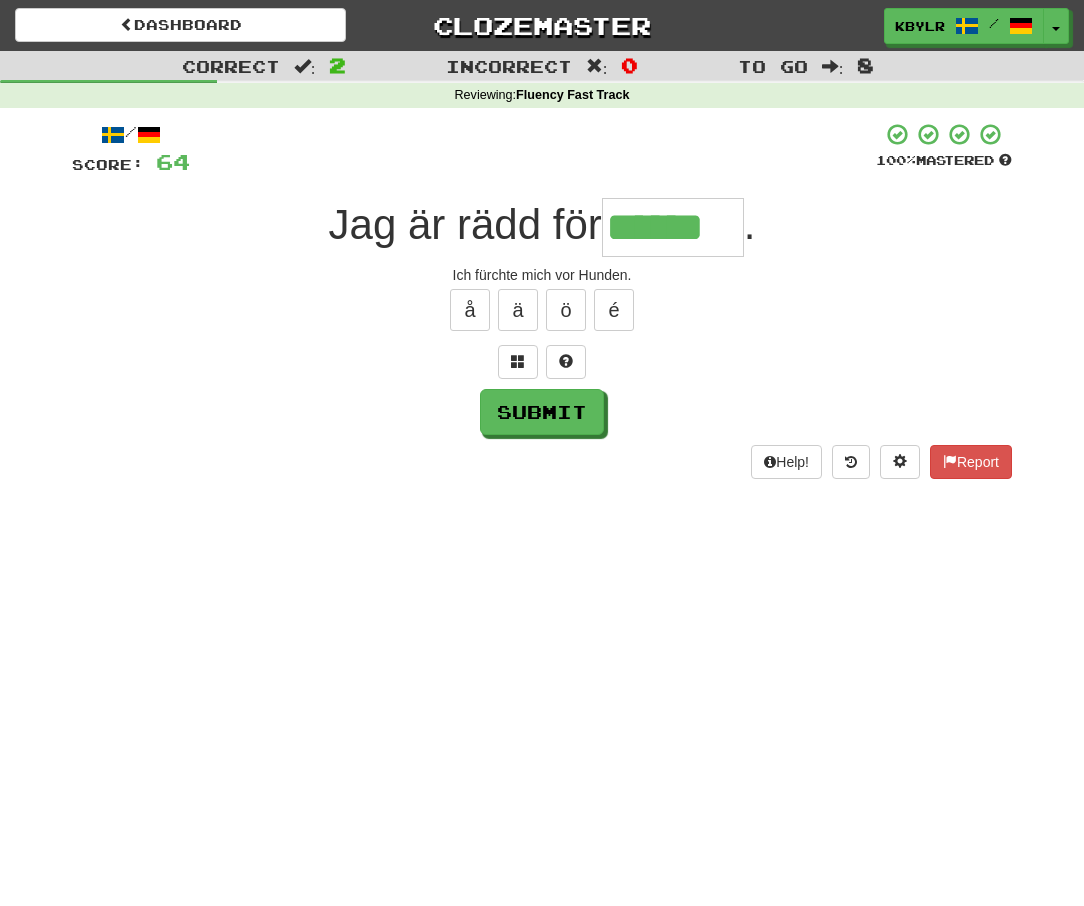 type on "******" 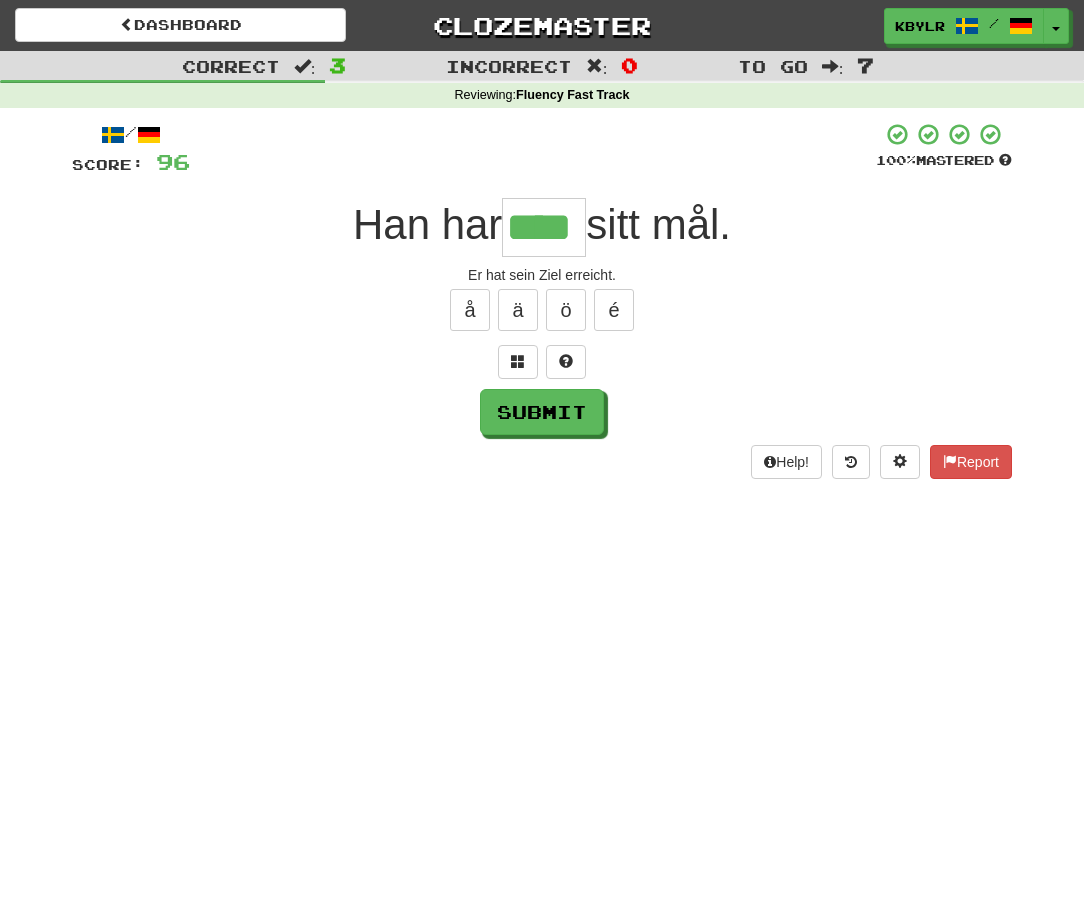 type on "****" 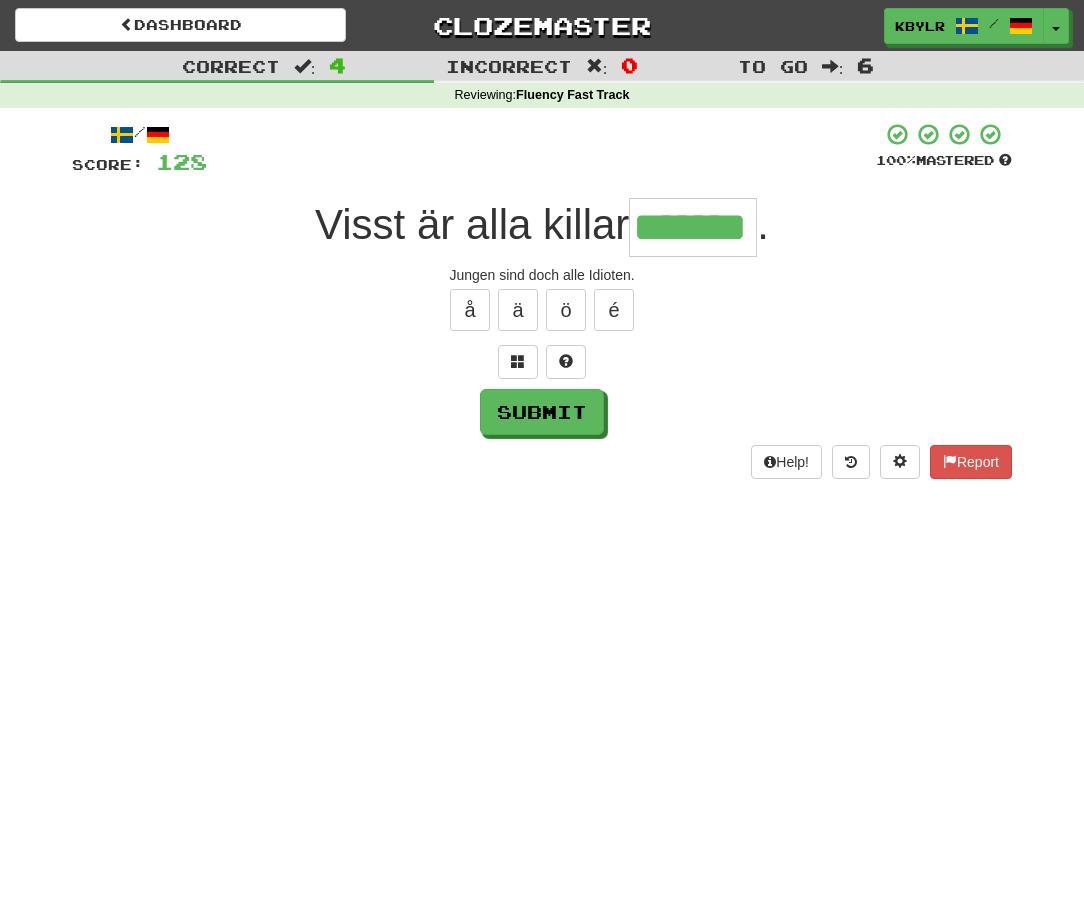 type on "*******" 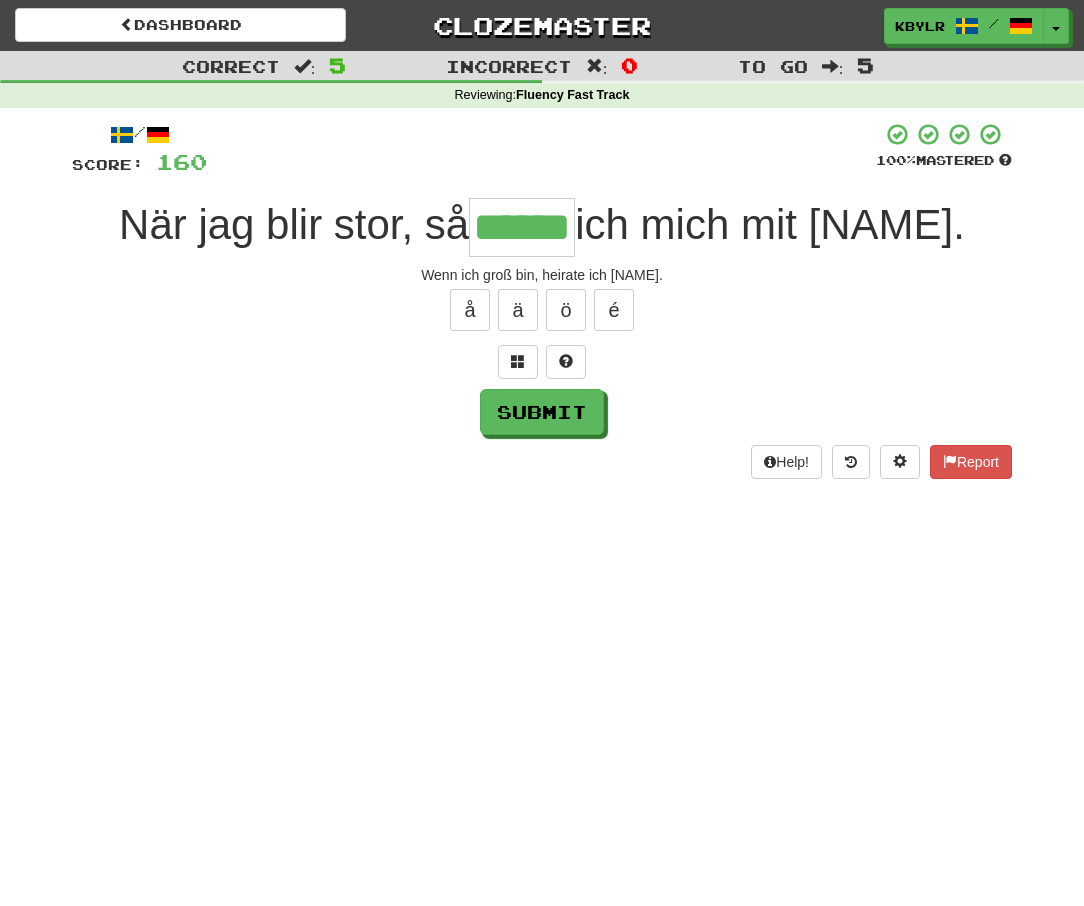 type on "******" 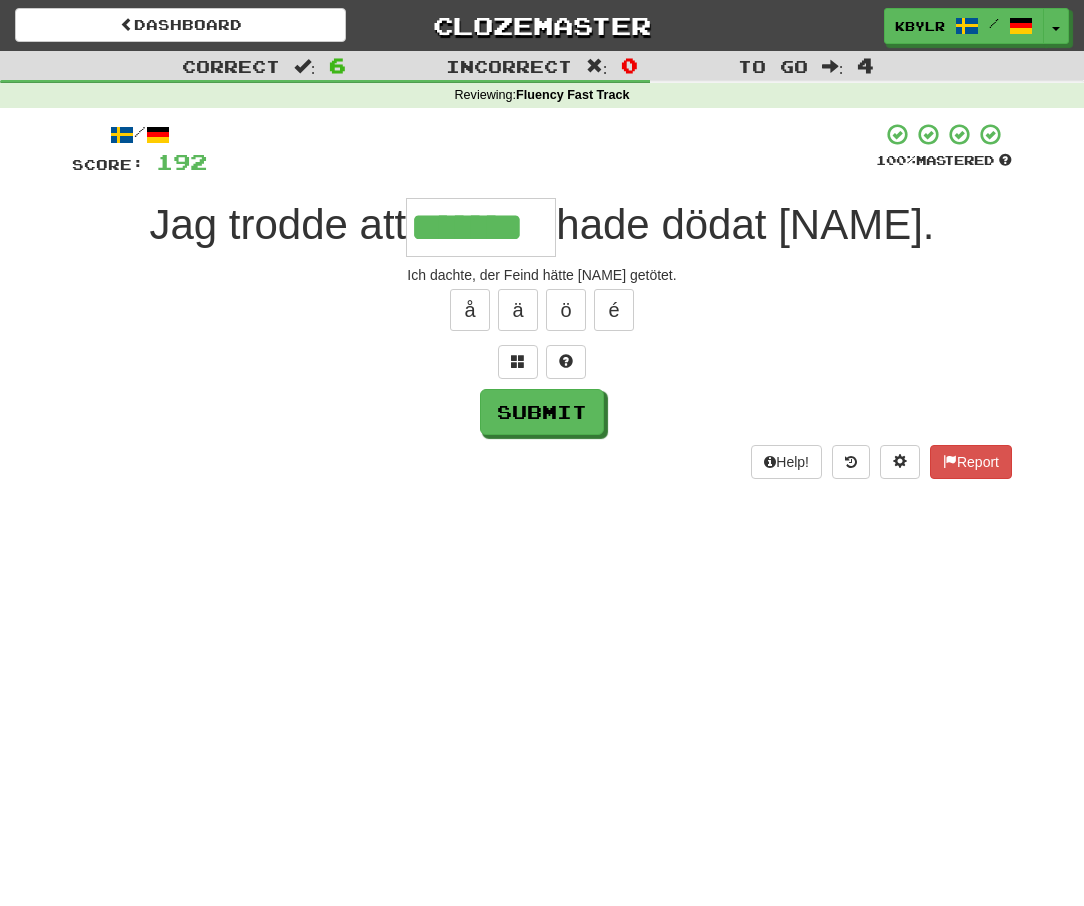 type on "*******" 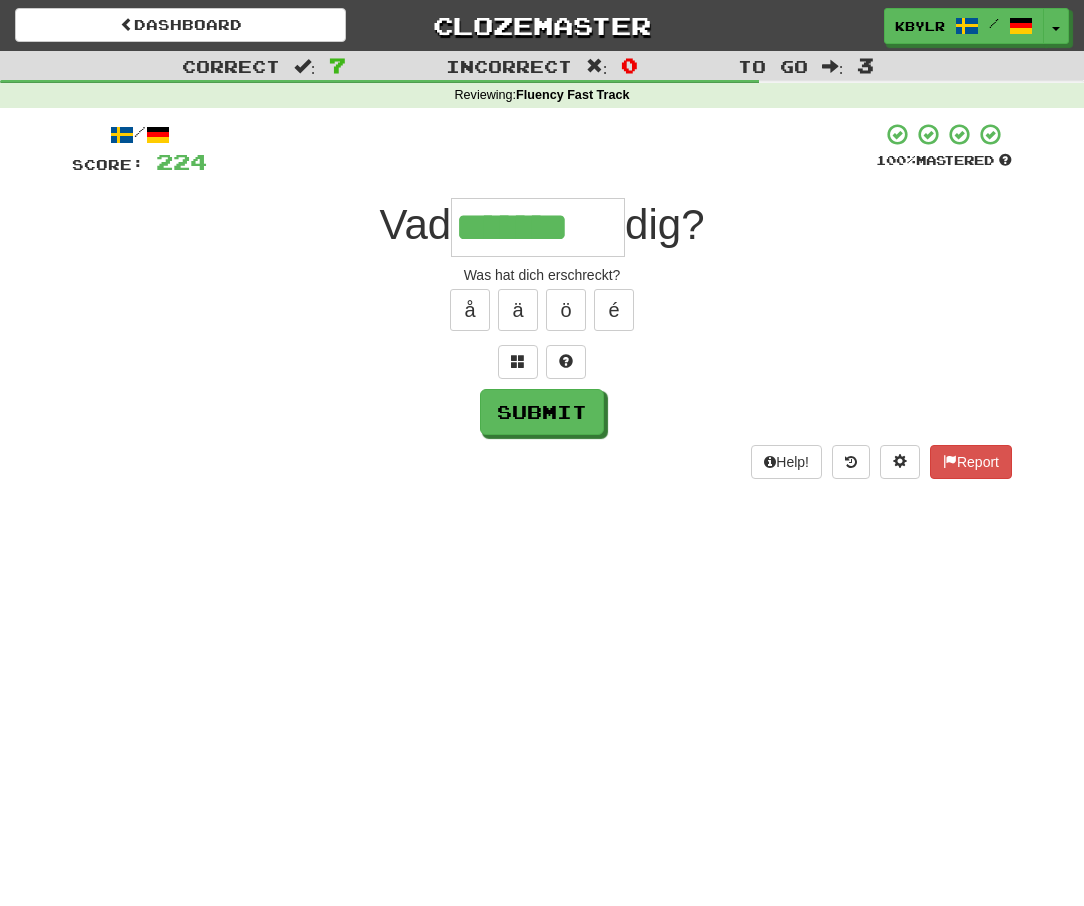type on "*******" 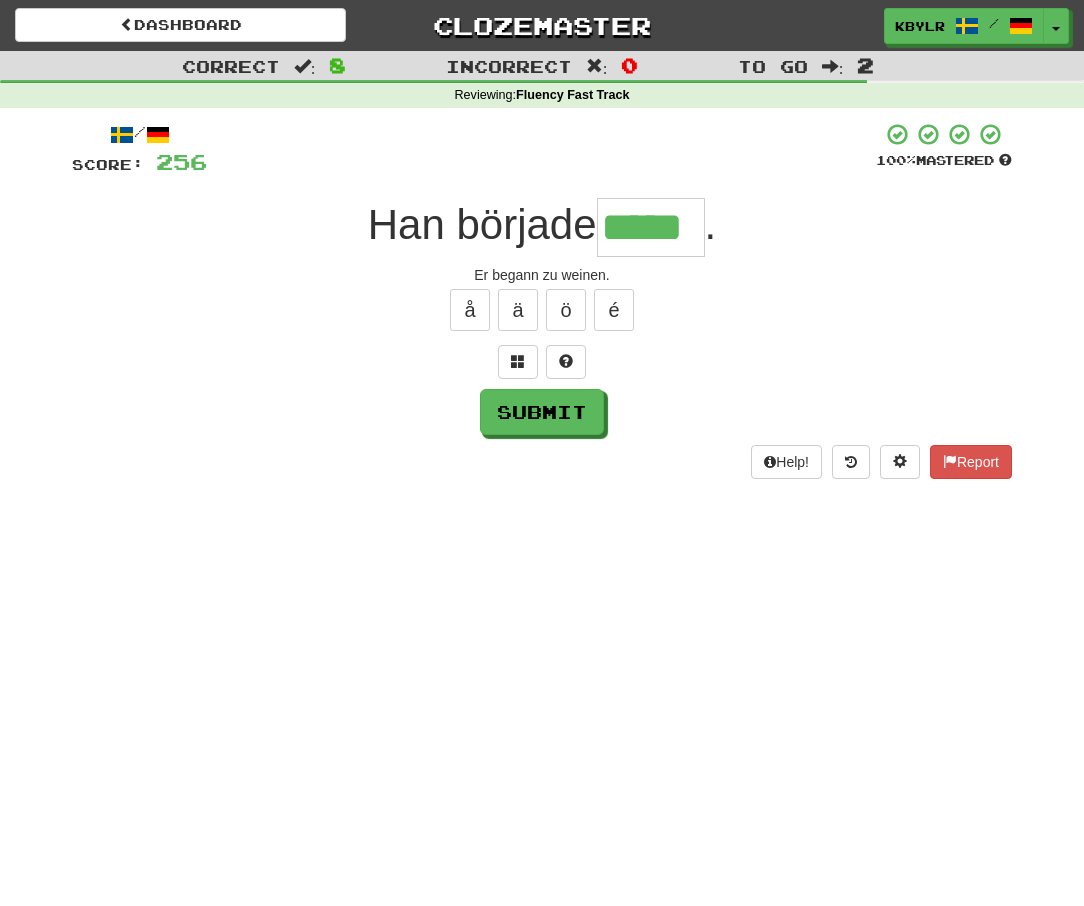 type on "*****" 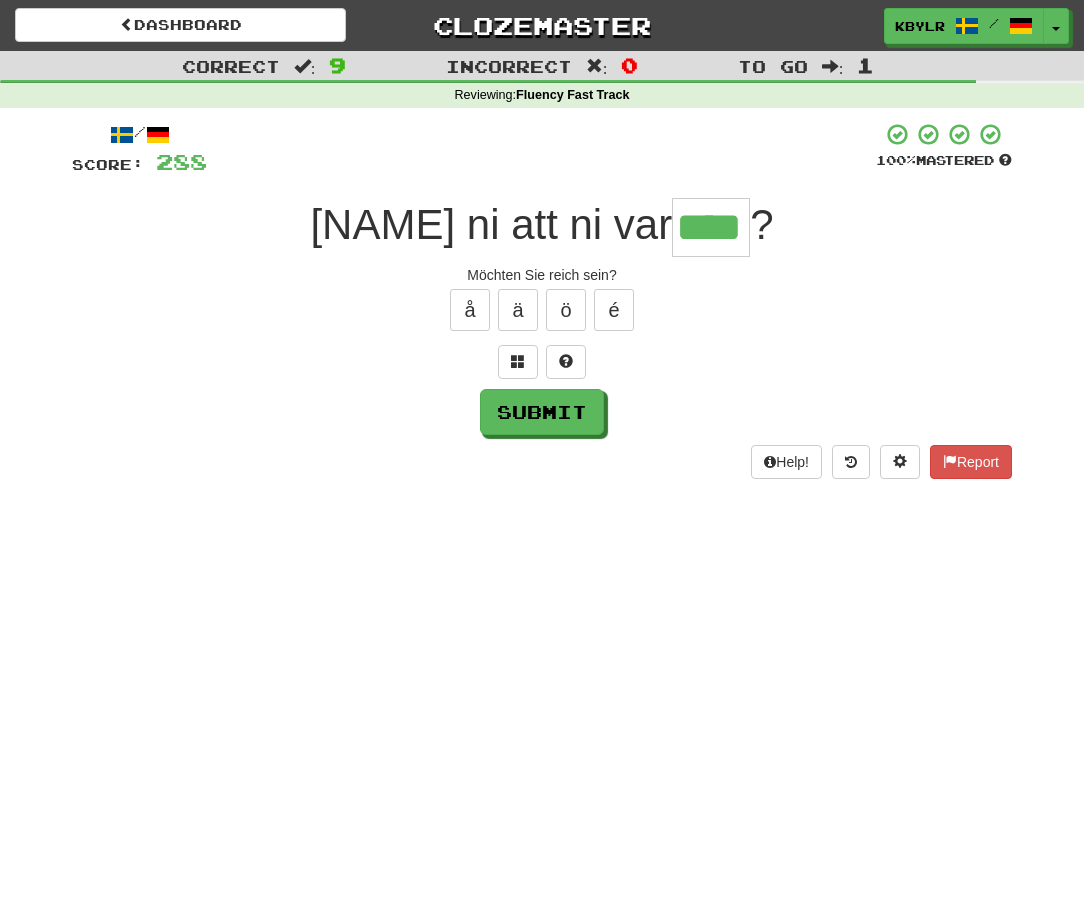 type on "****" 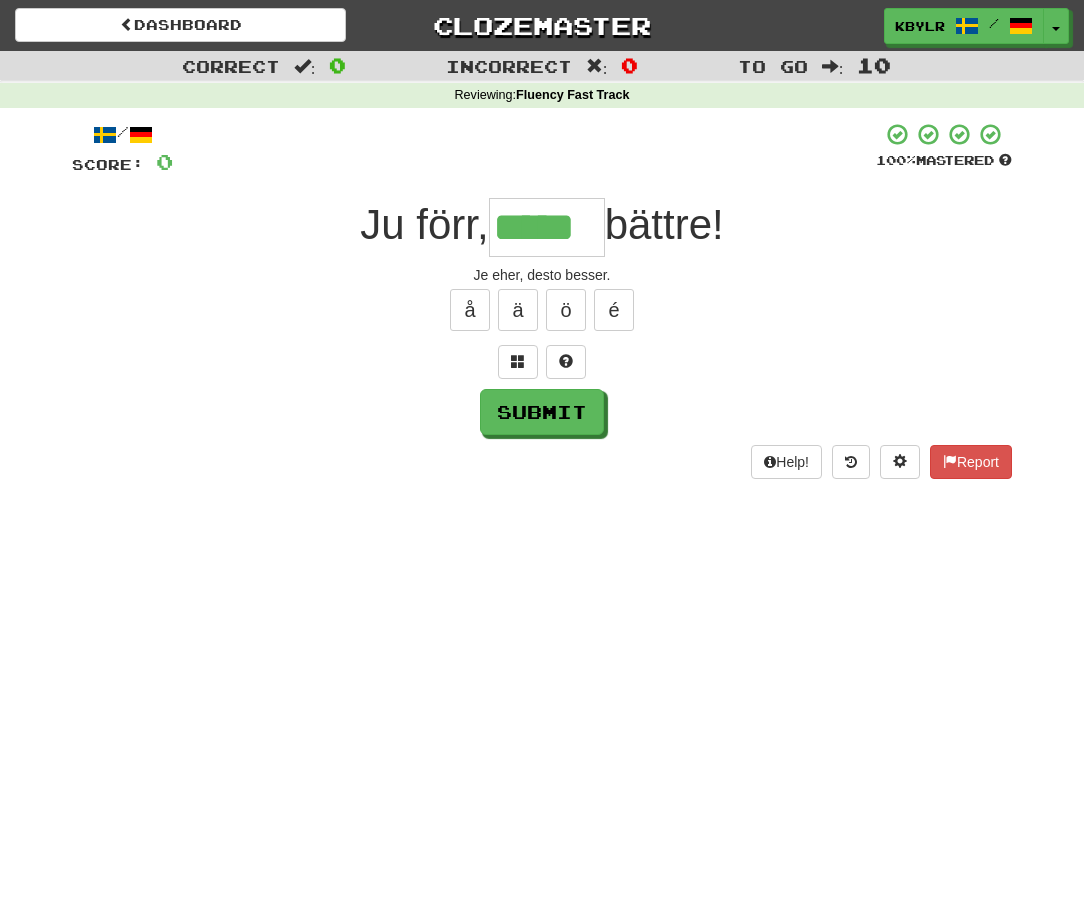 type on "*****" 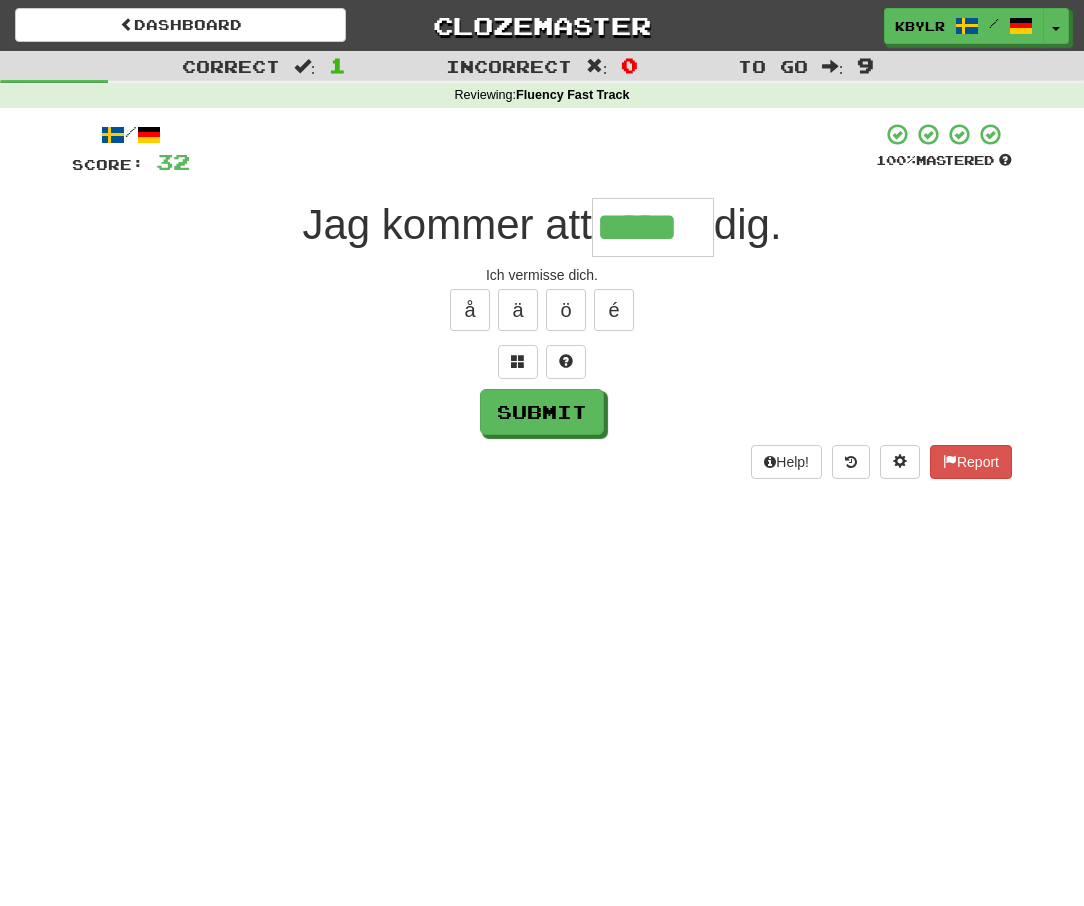 type on "*****" 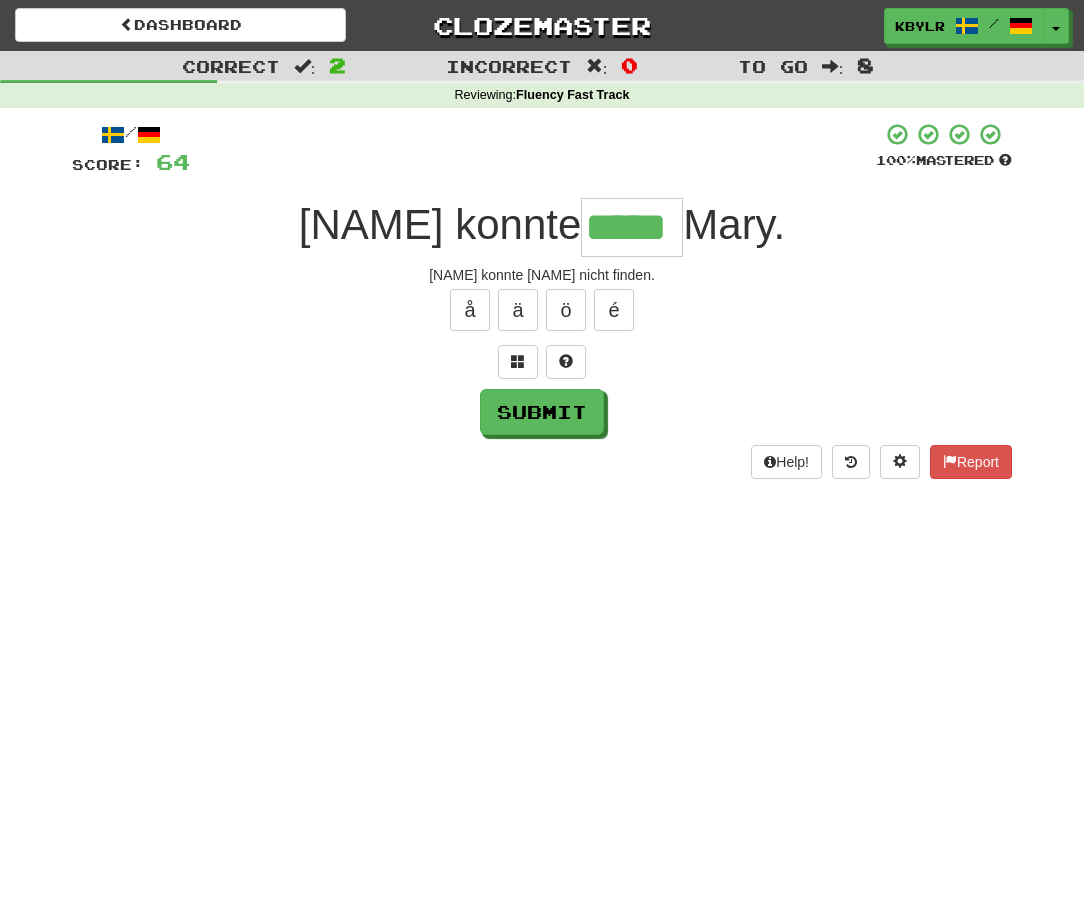 type on "*****" 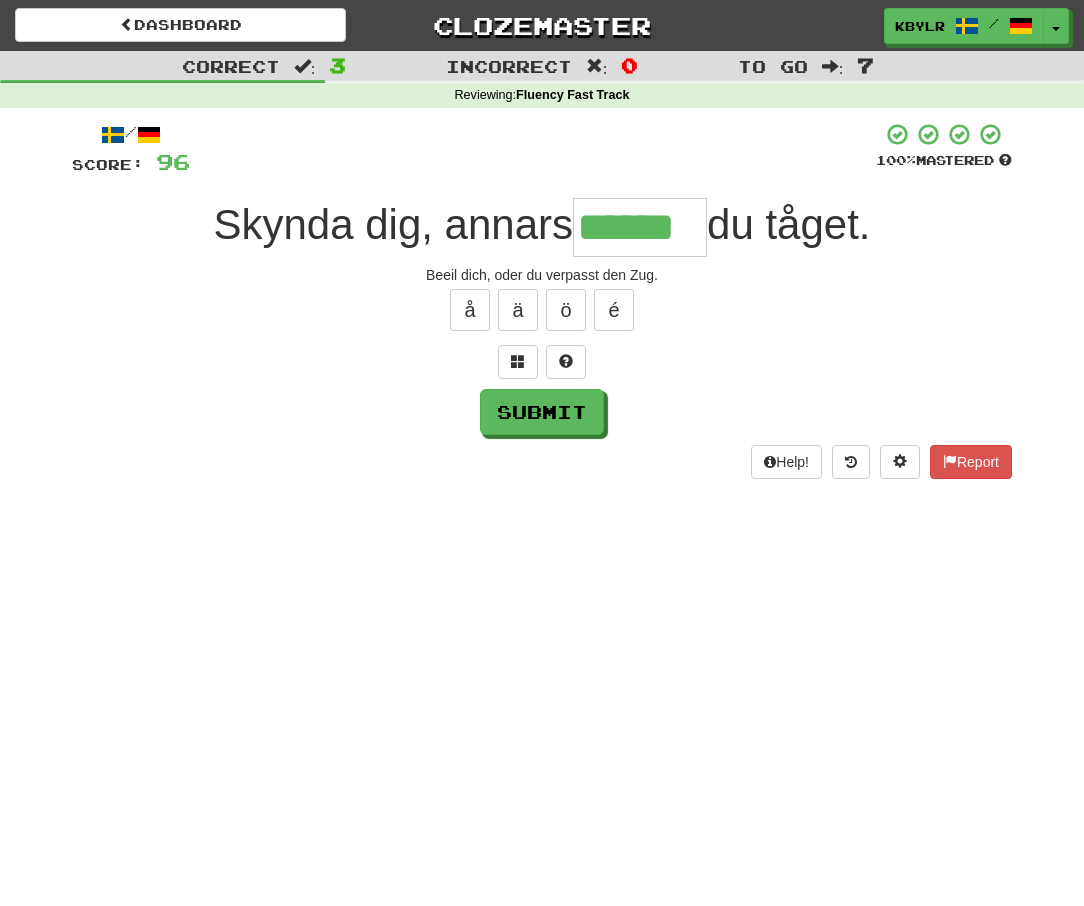 type on "******" 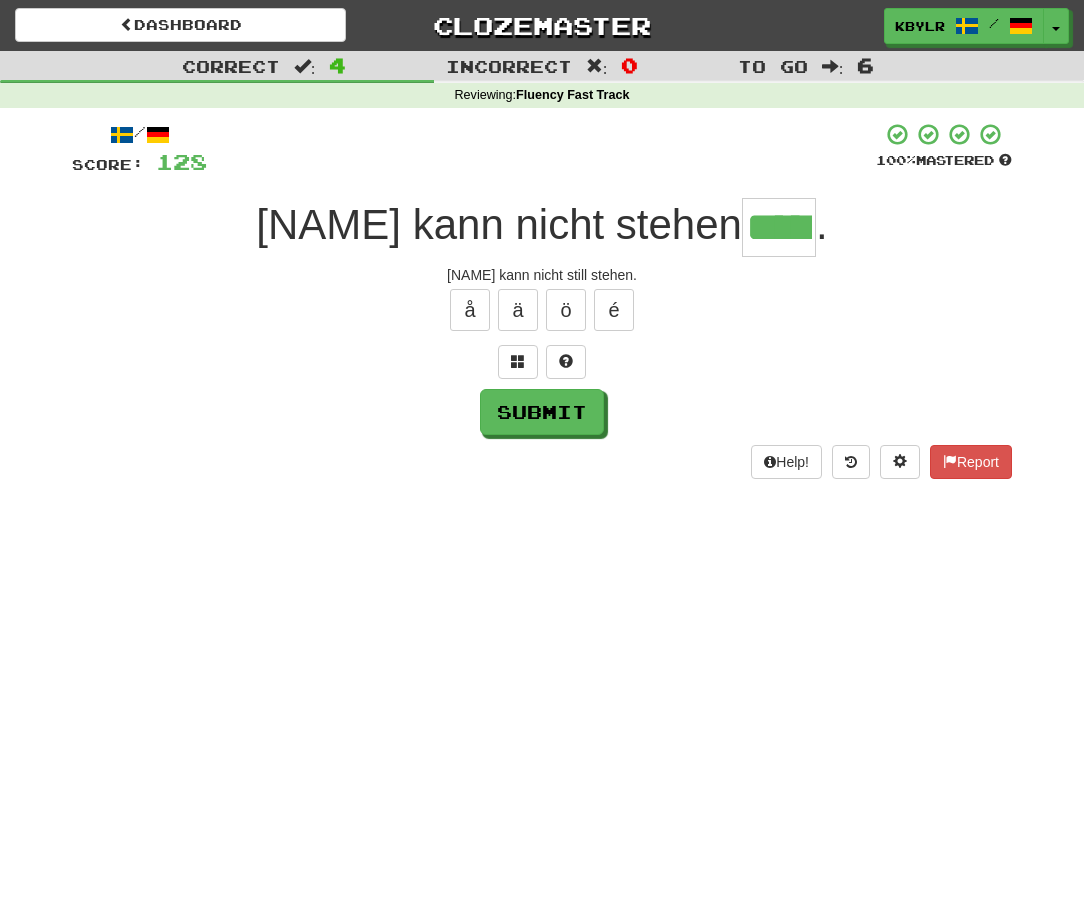 type on "*****" 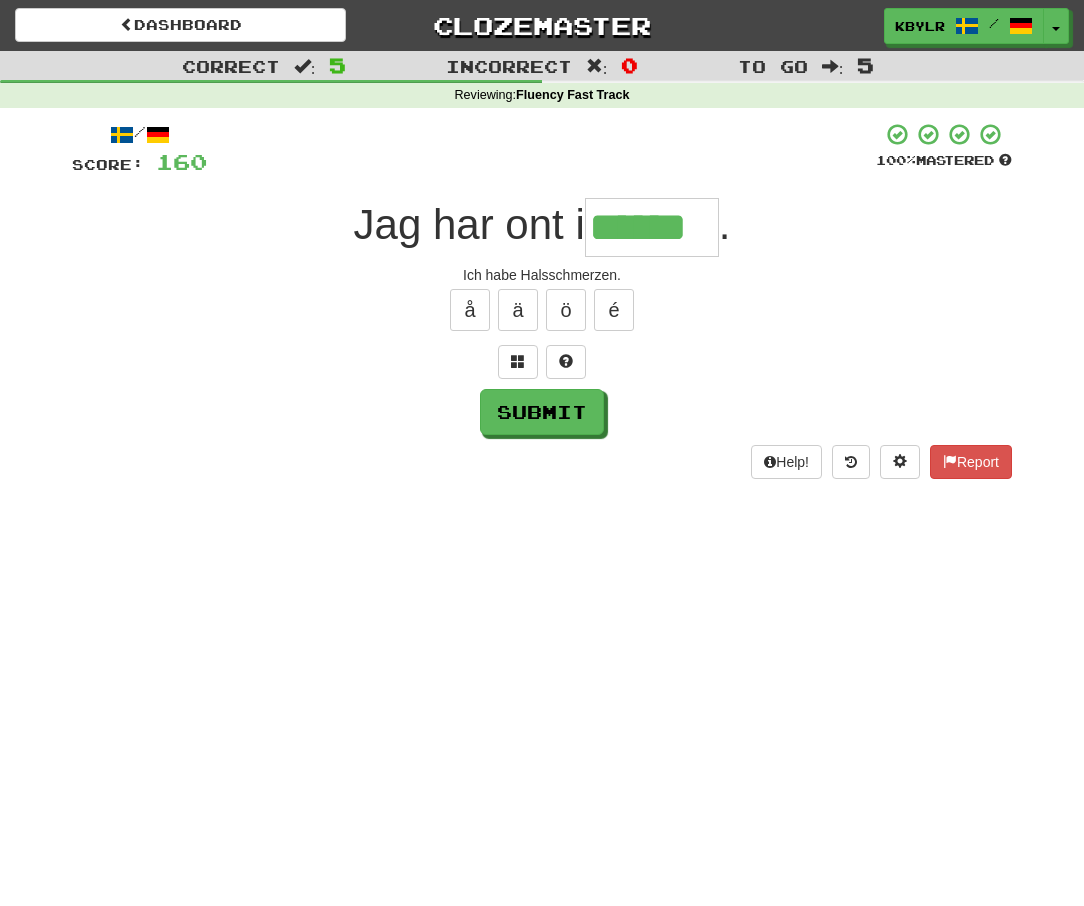 type on "******" 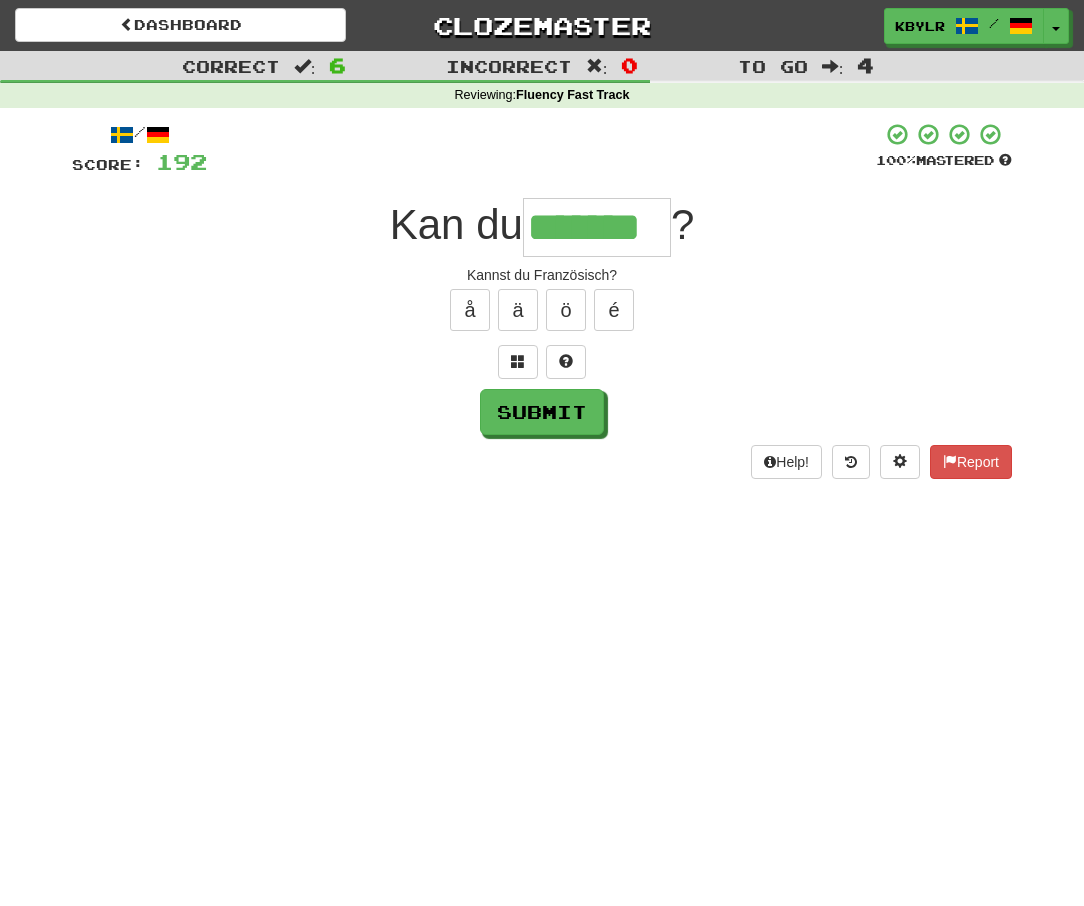 type on "*******" 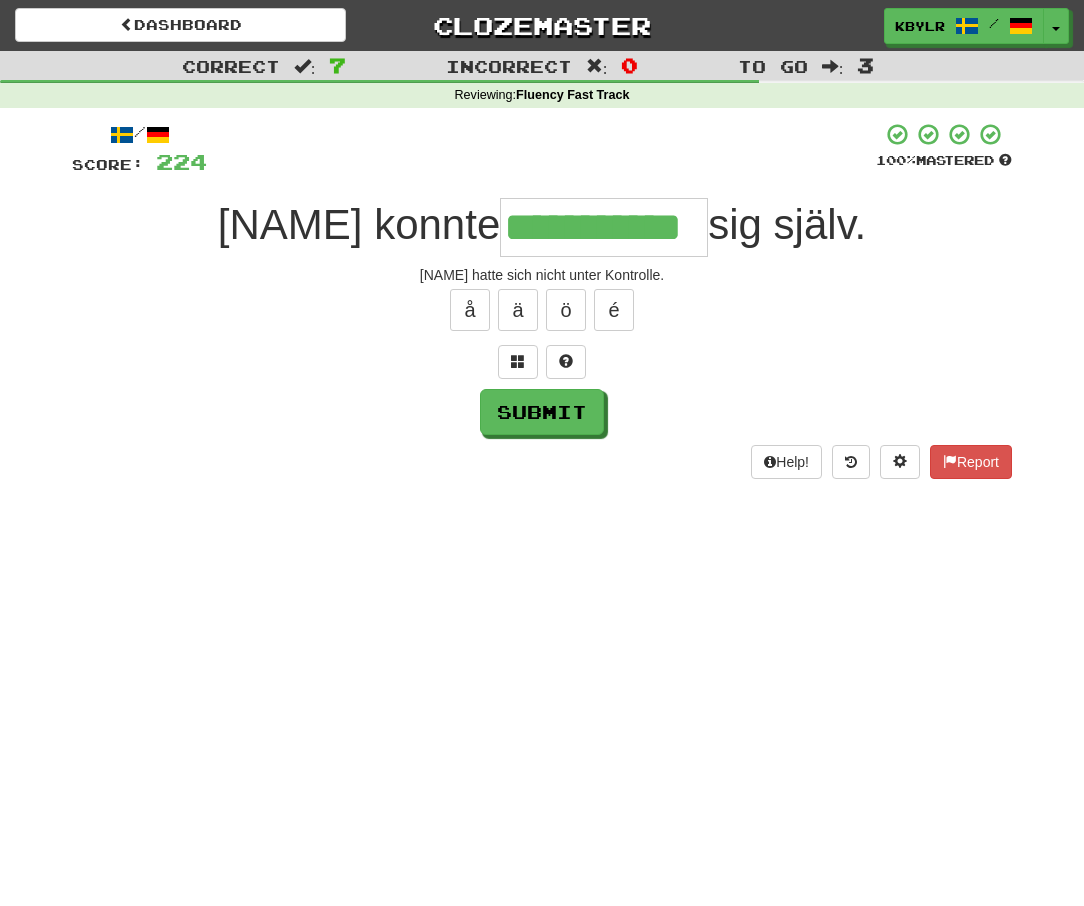 type on "**********" 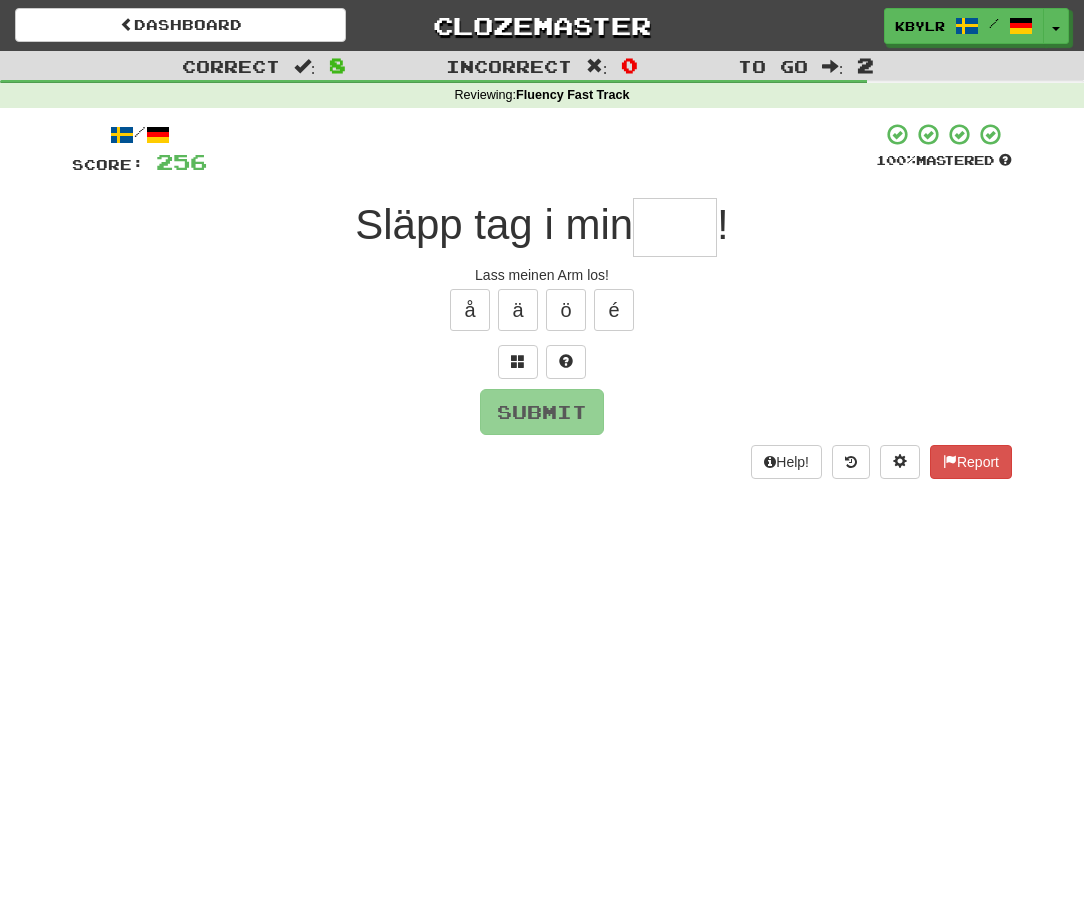 type on "*" 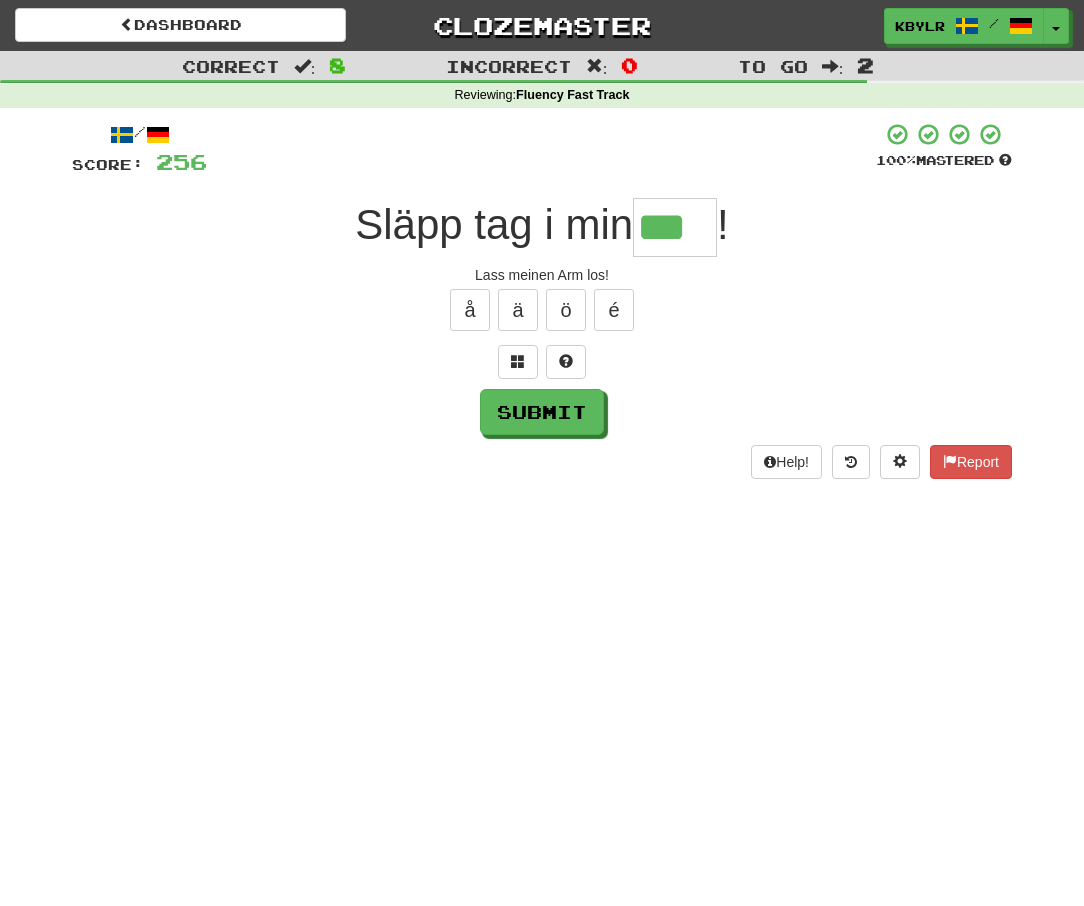type on "***" 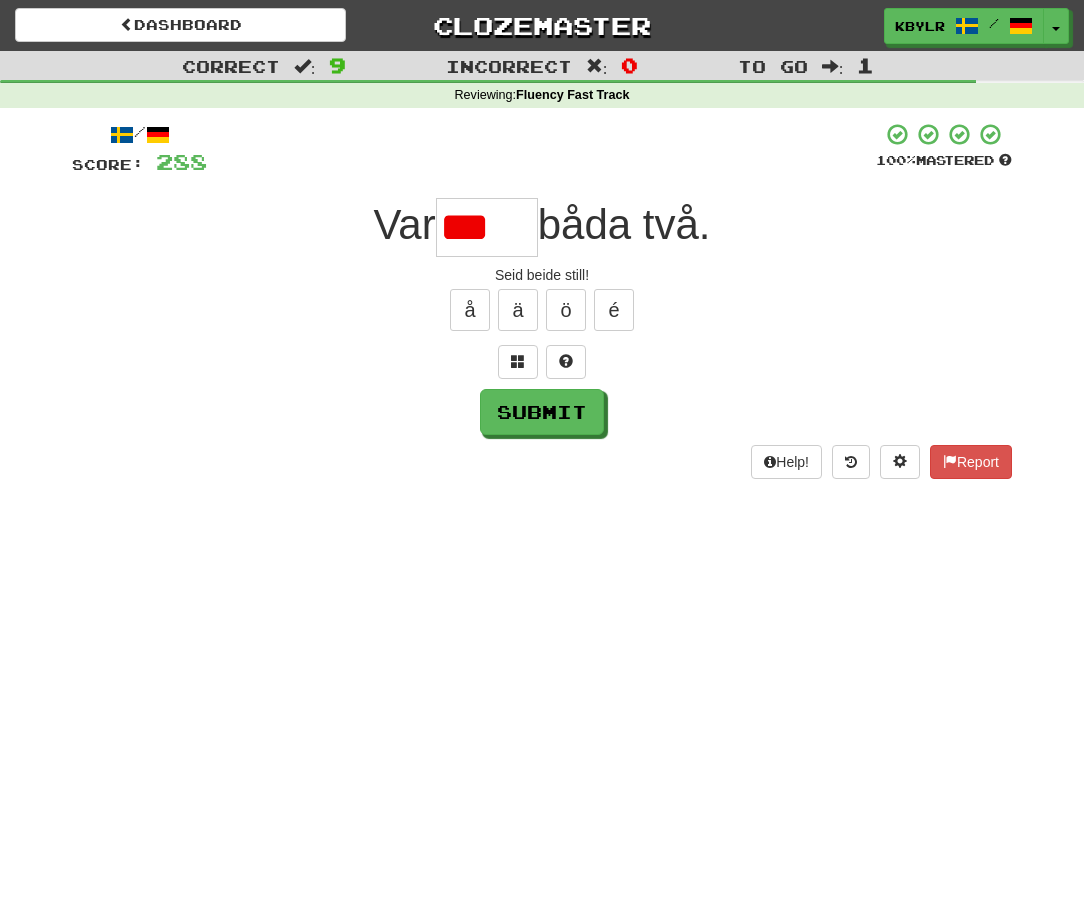 type on "*" 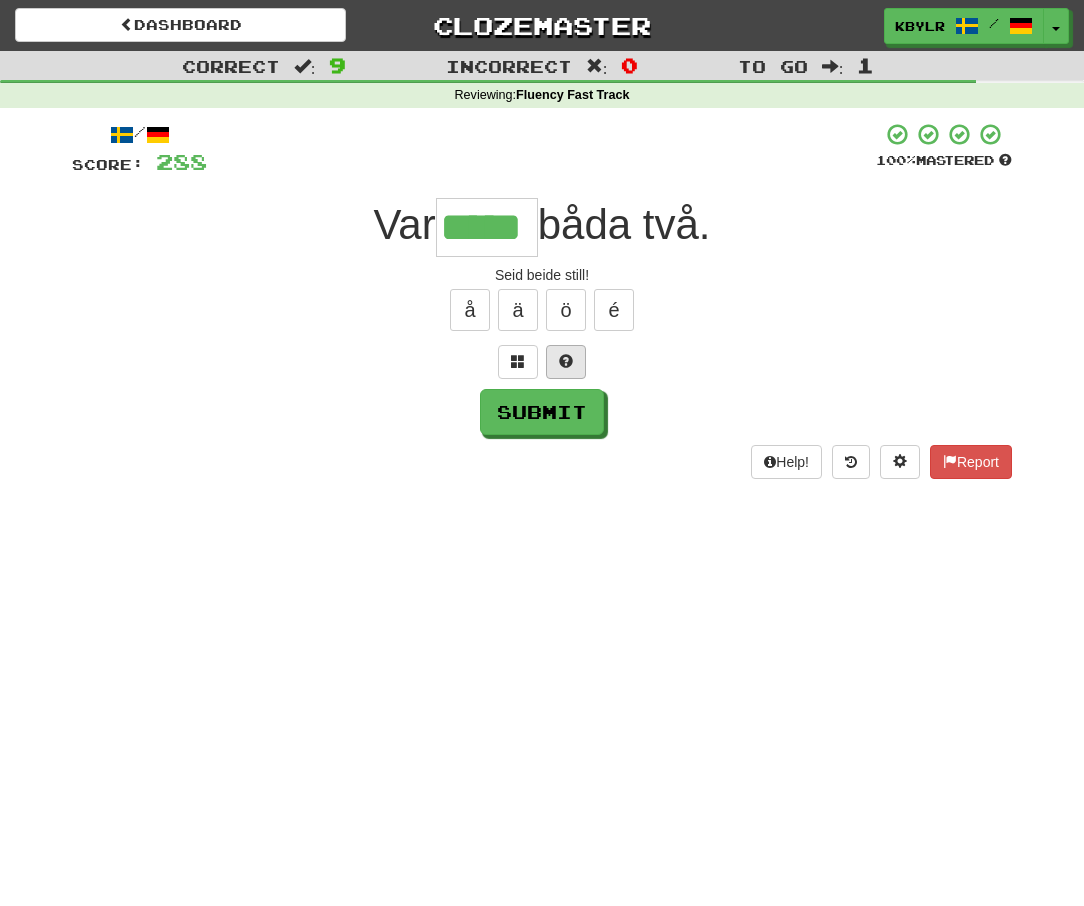 type on "*****" 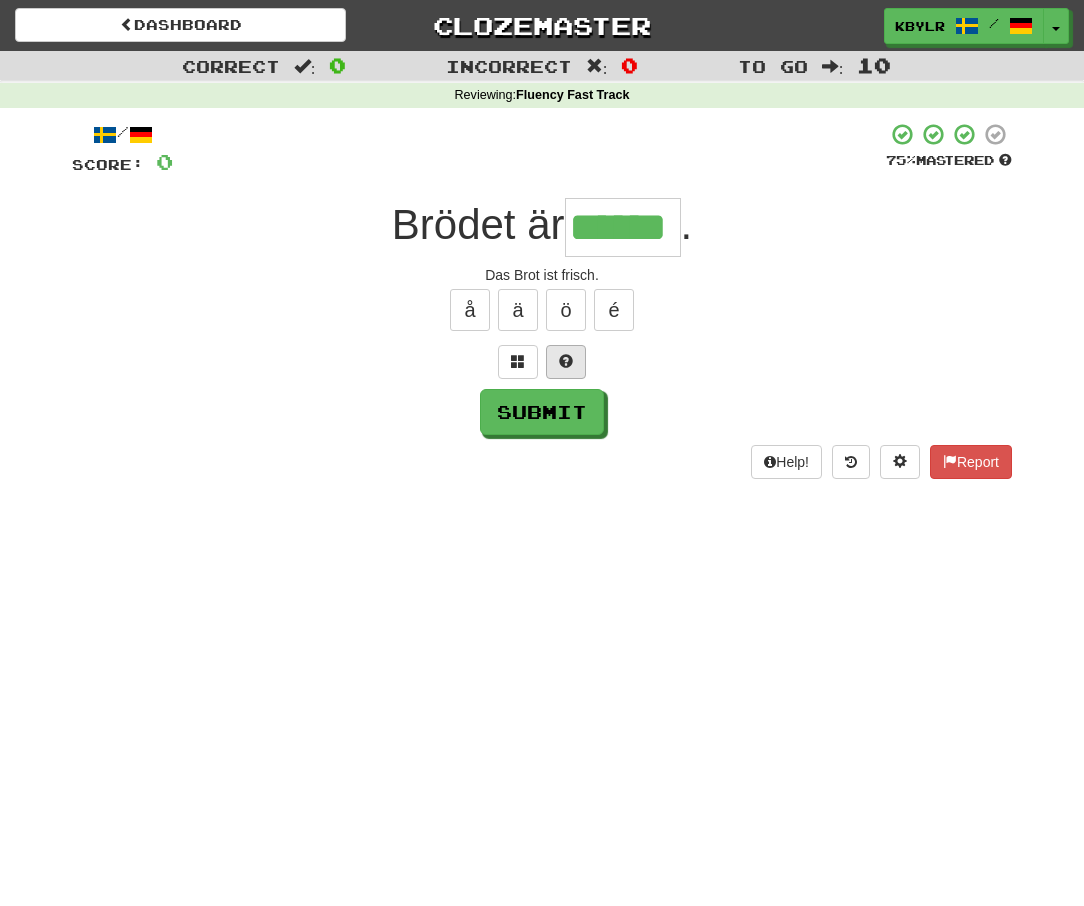 type on "******" 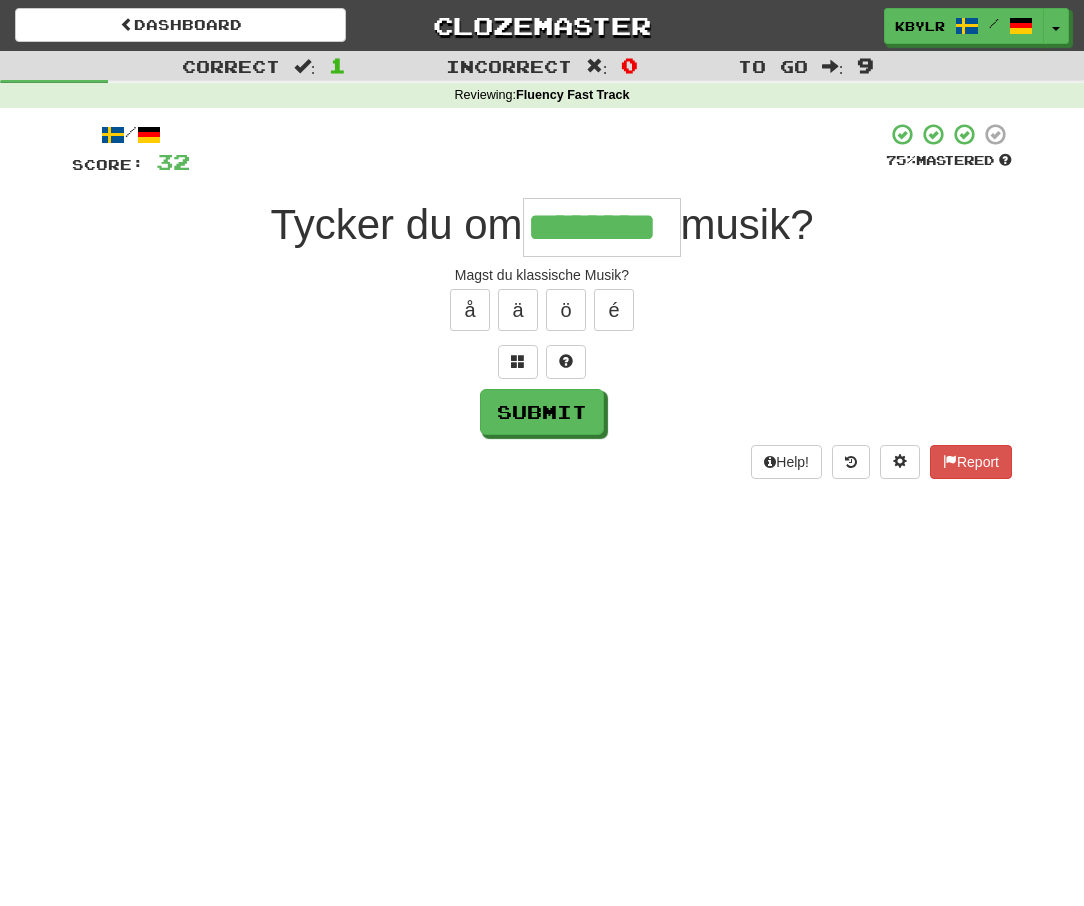 type on "********" 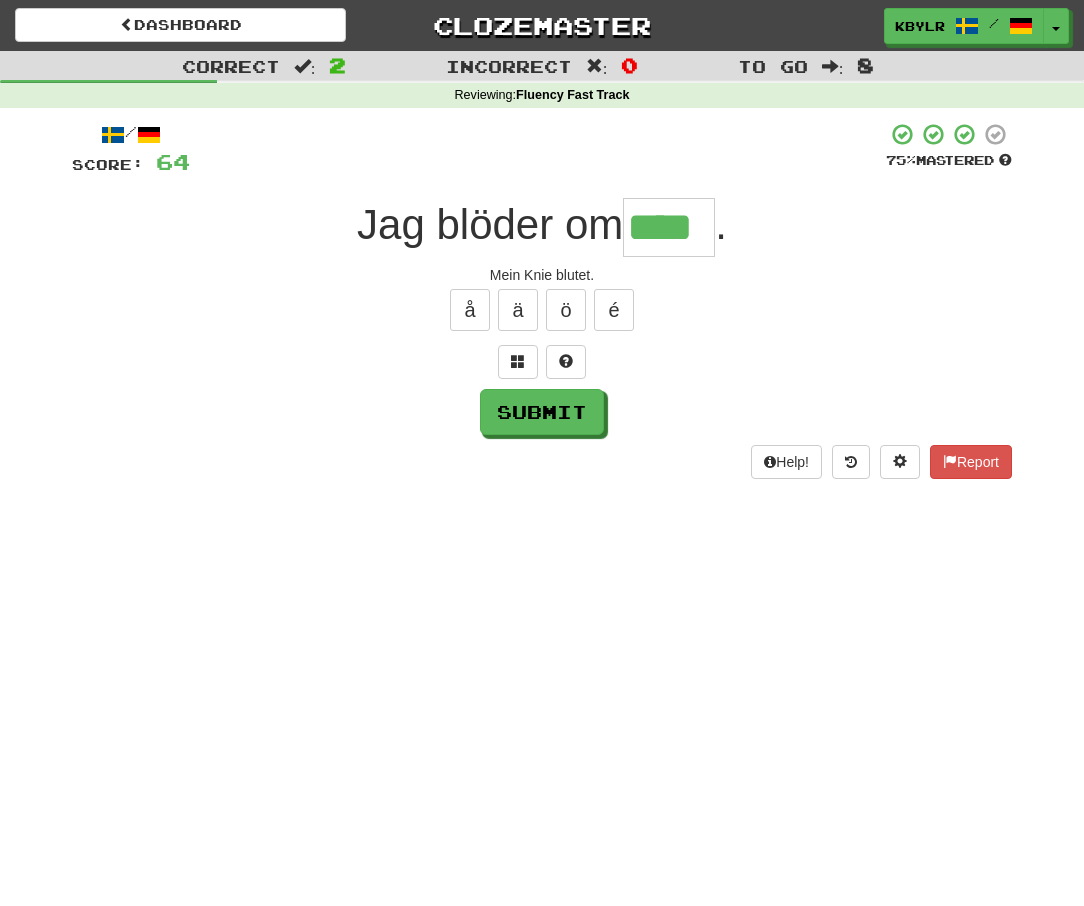 type on "****" 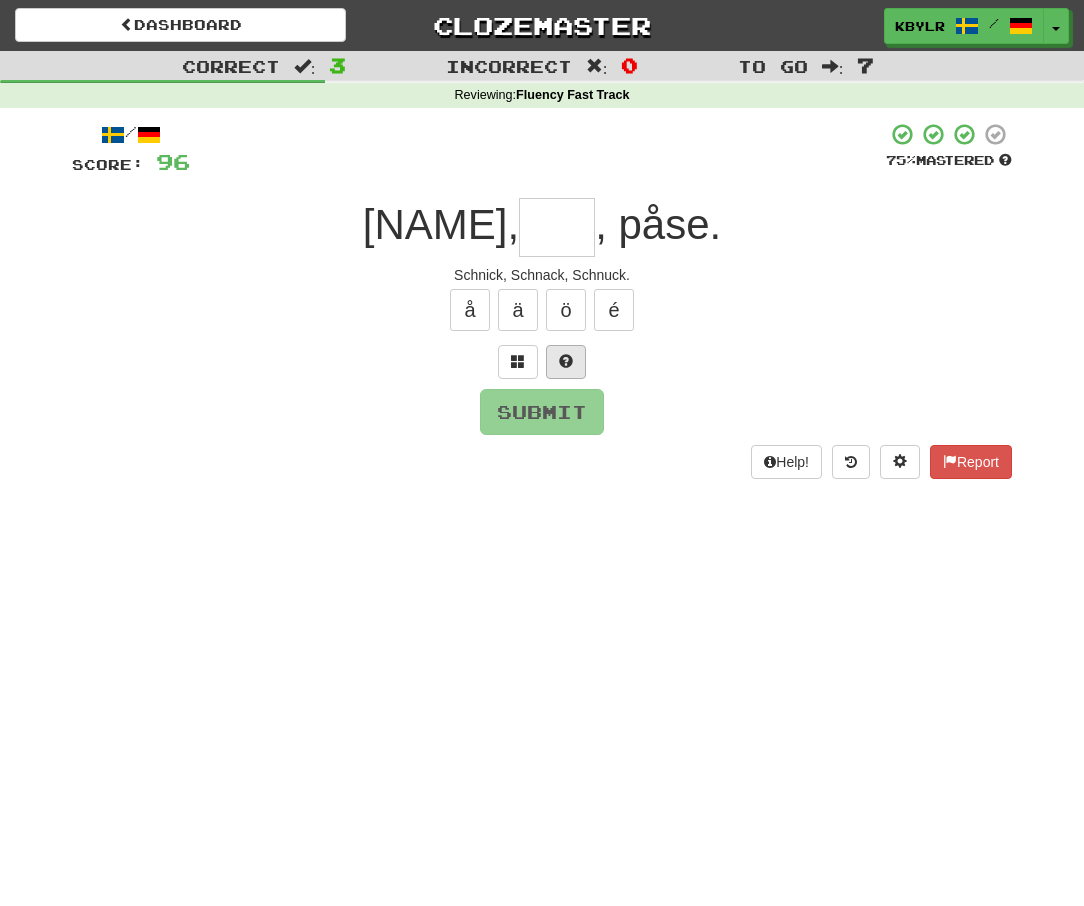 click at bounding box center [566, 361] 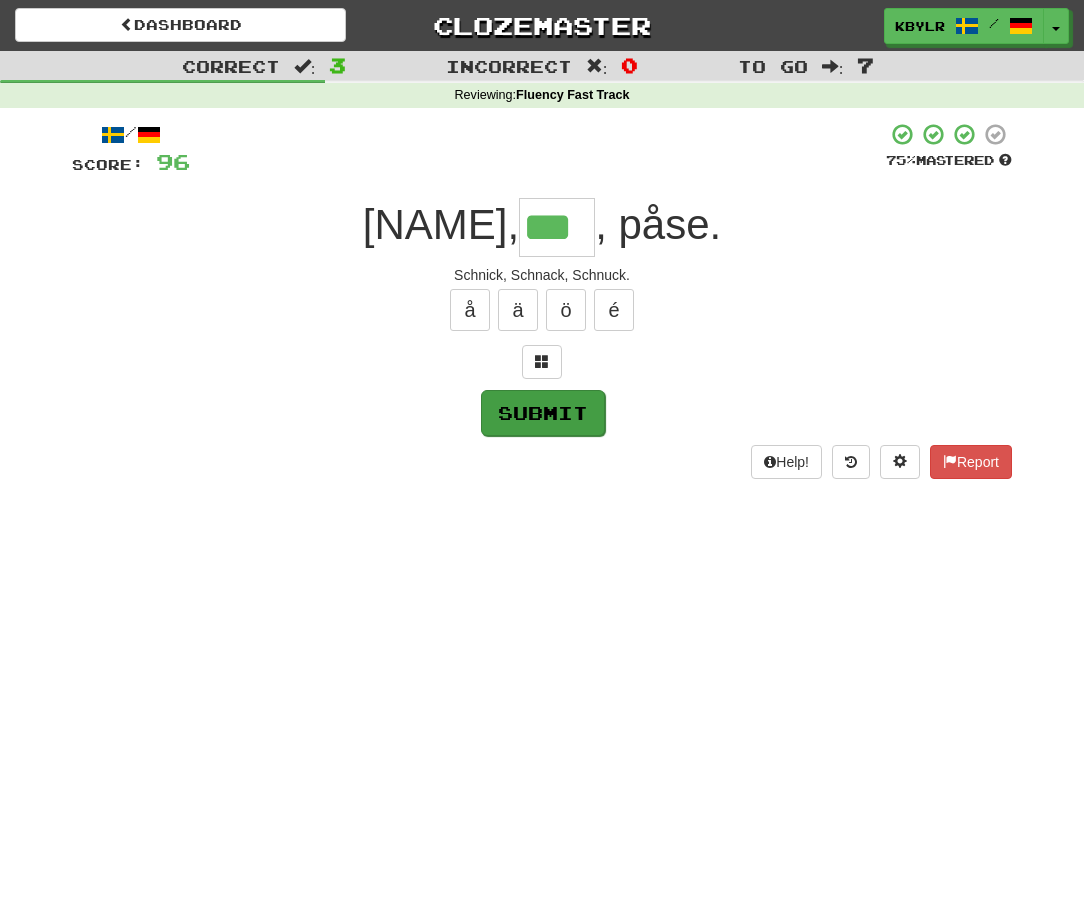 type on "***" 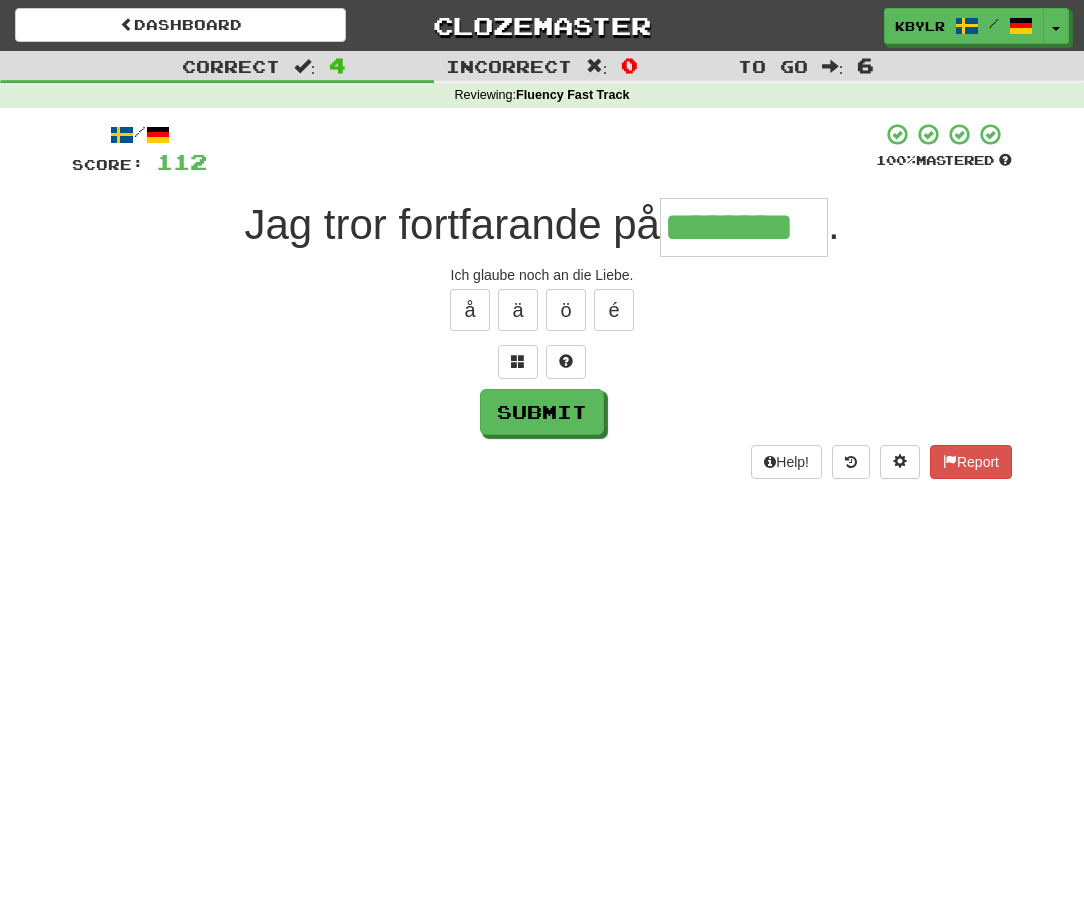 type on "********" 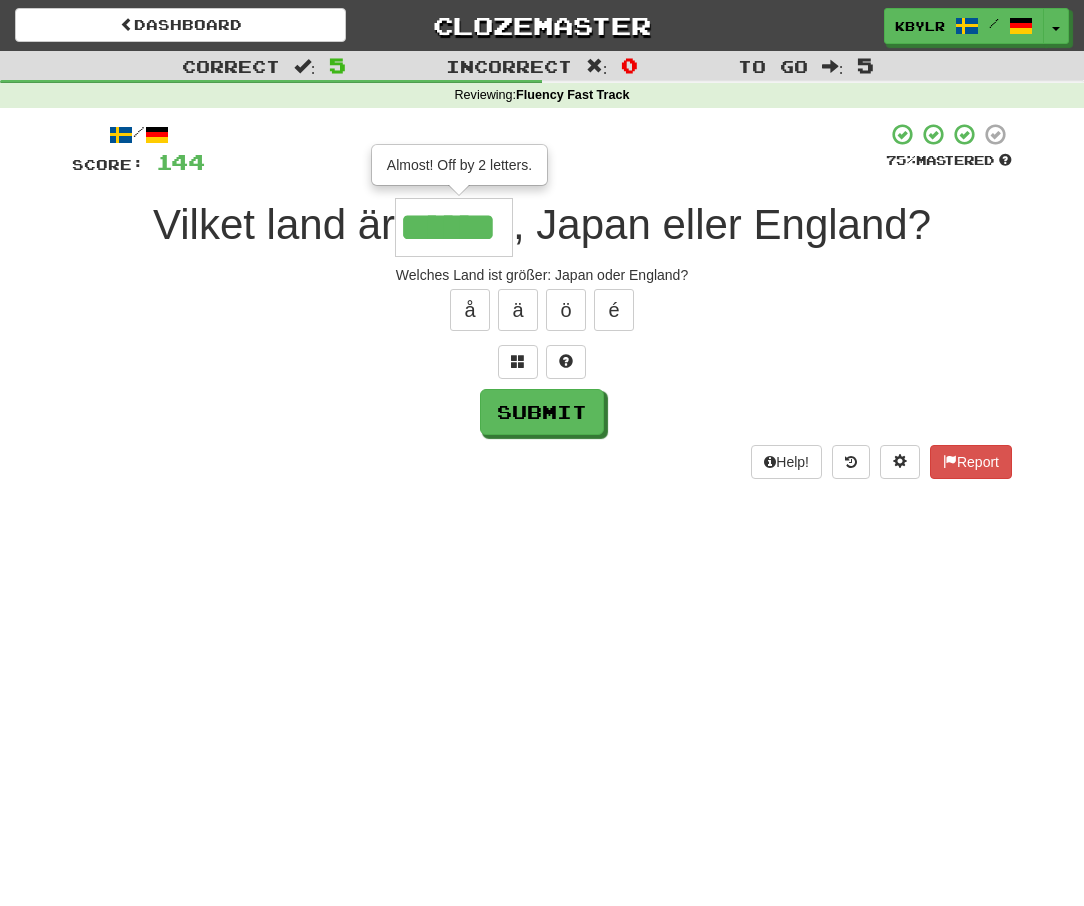 type on "******" 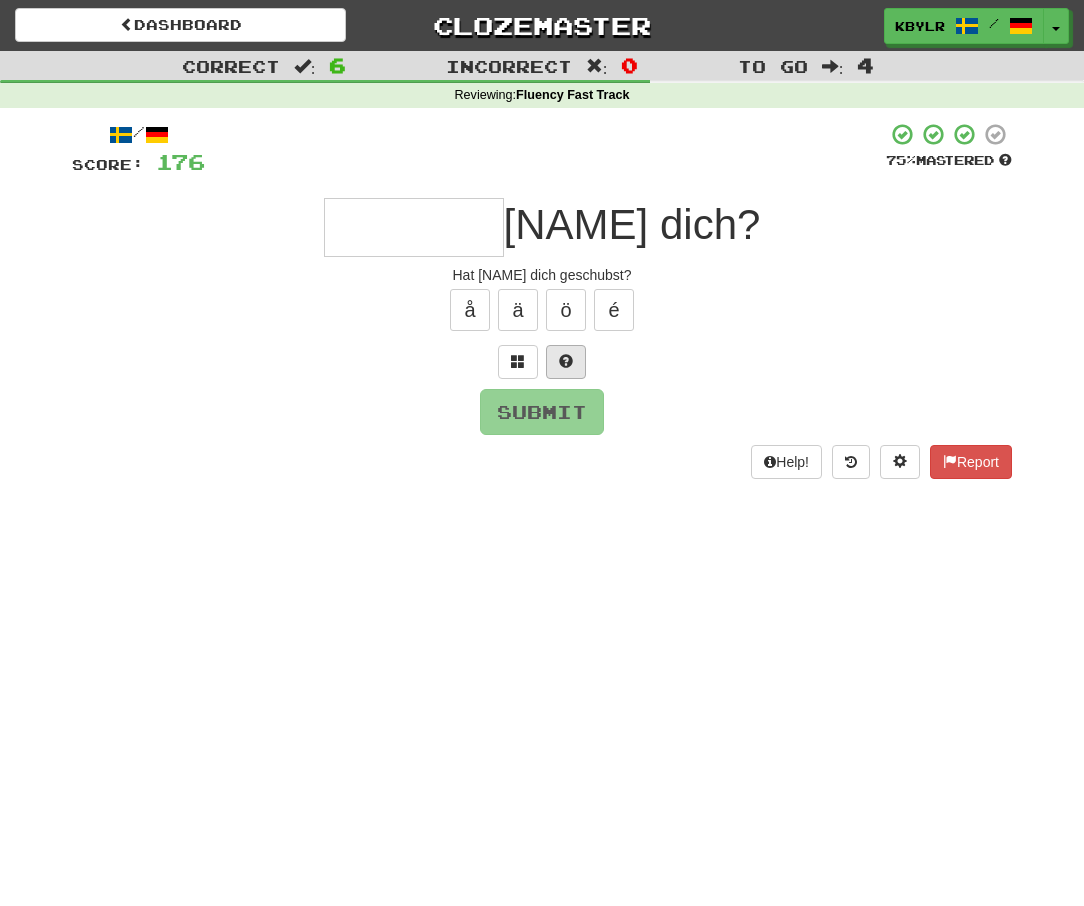 click at bounding box center [566, 362] 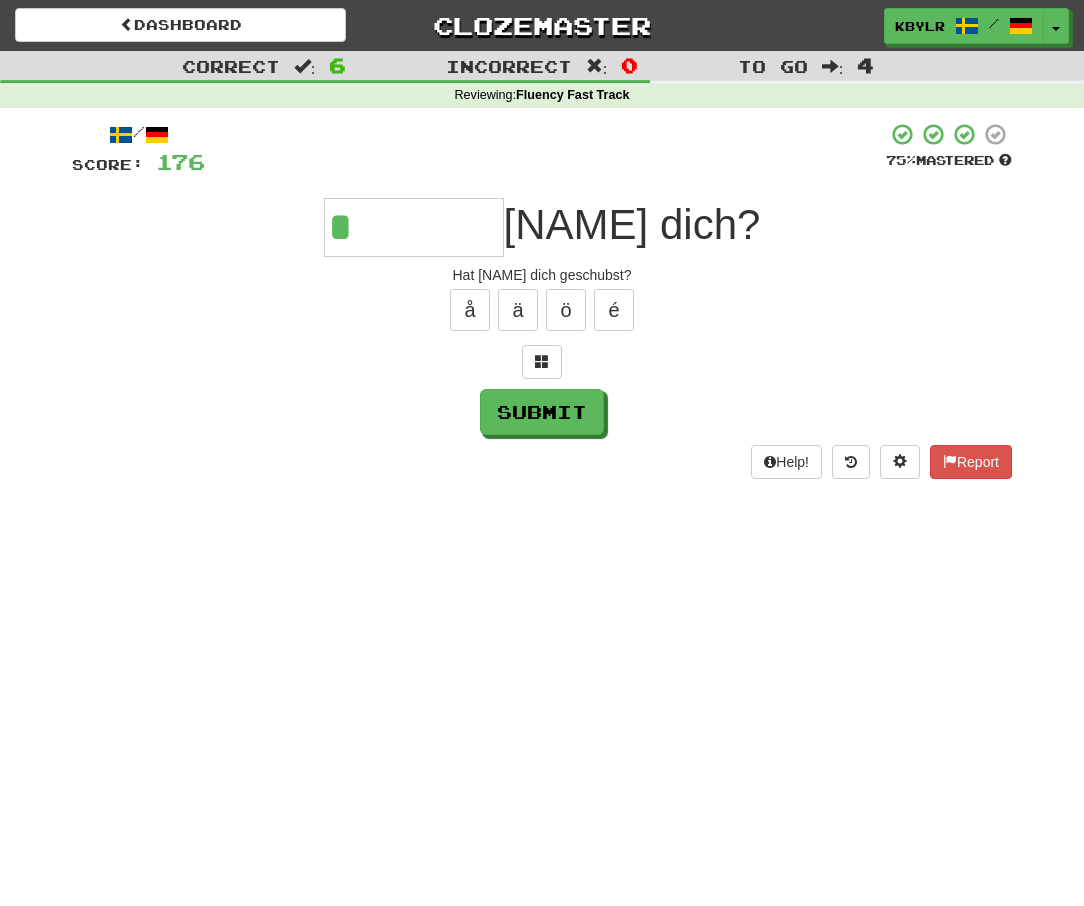type on "********" 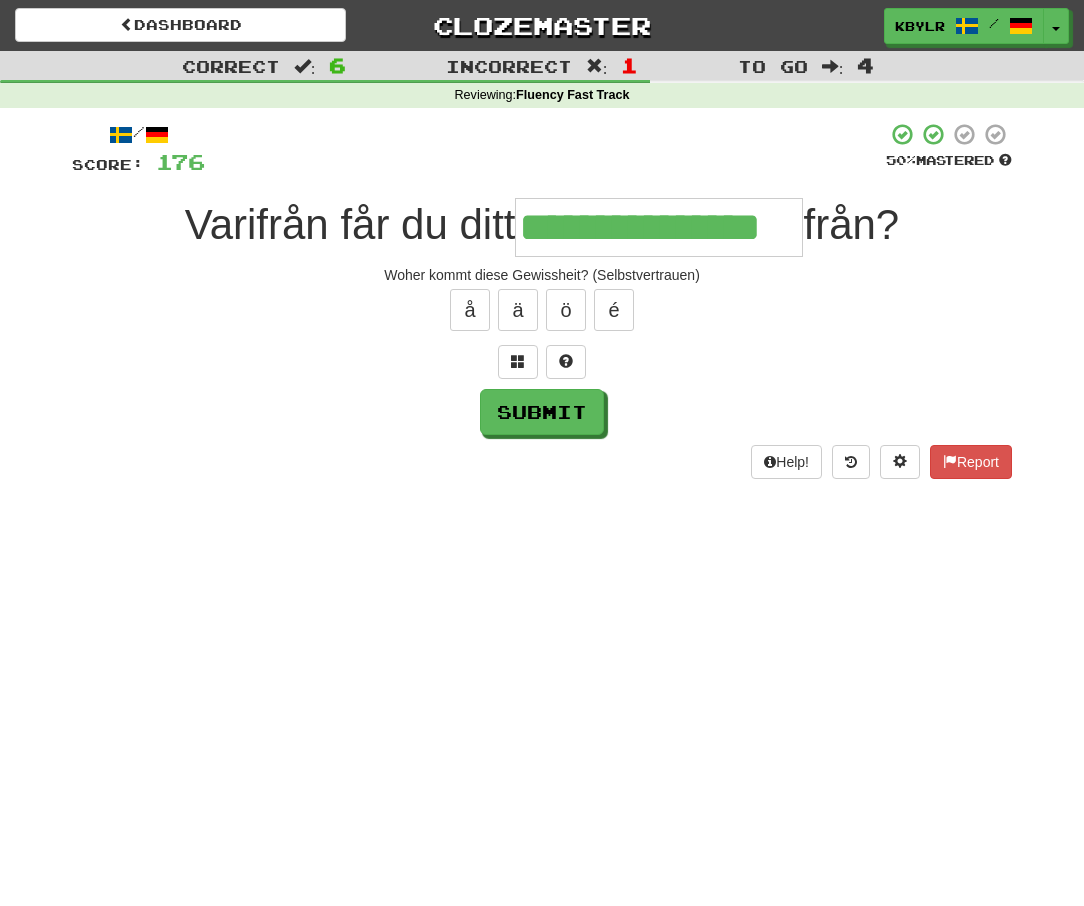 type on "**********" 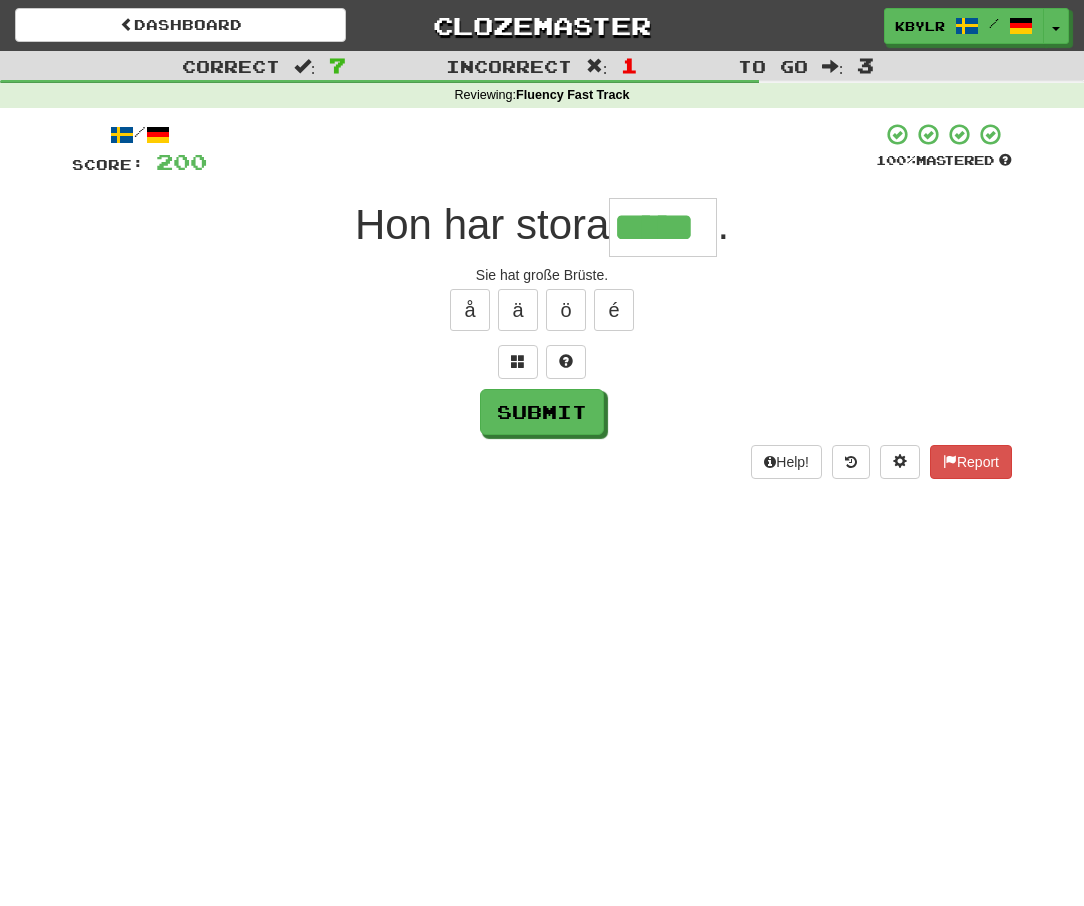 type on "*****" 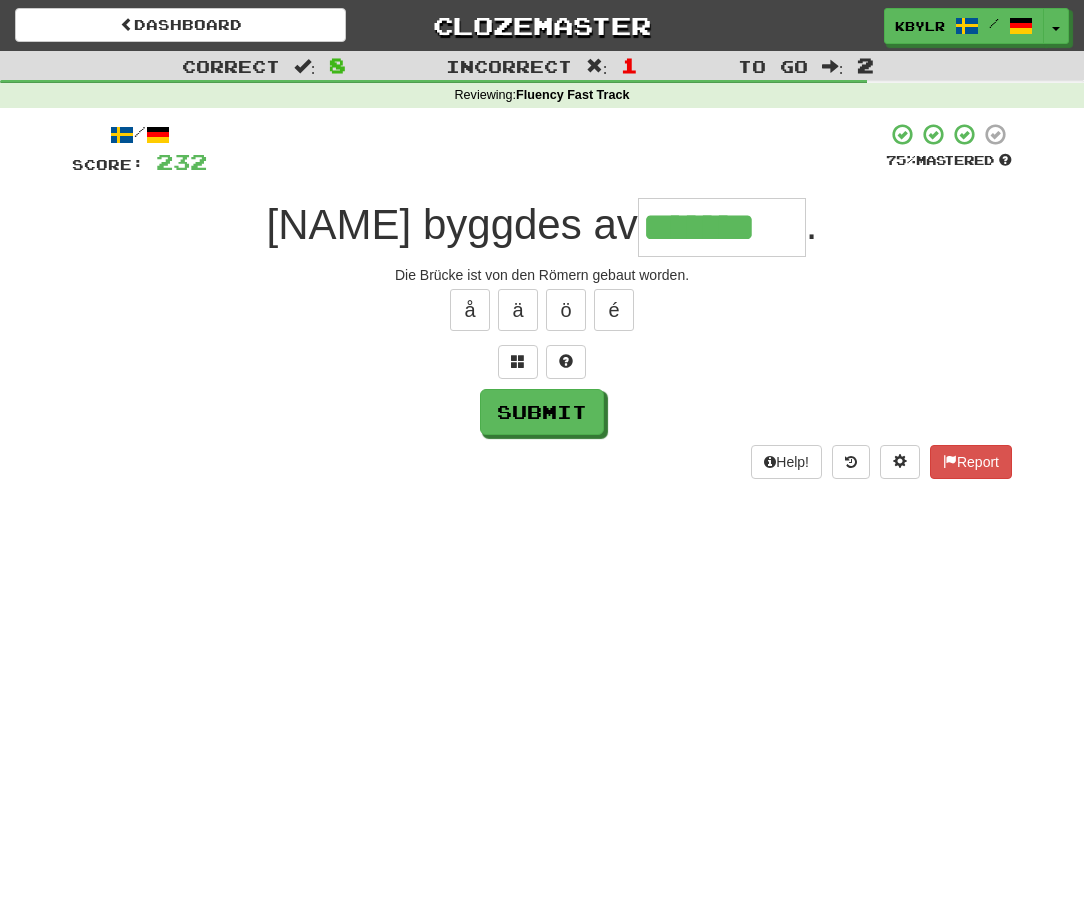 type on "*******" 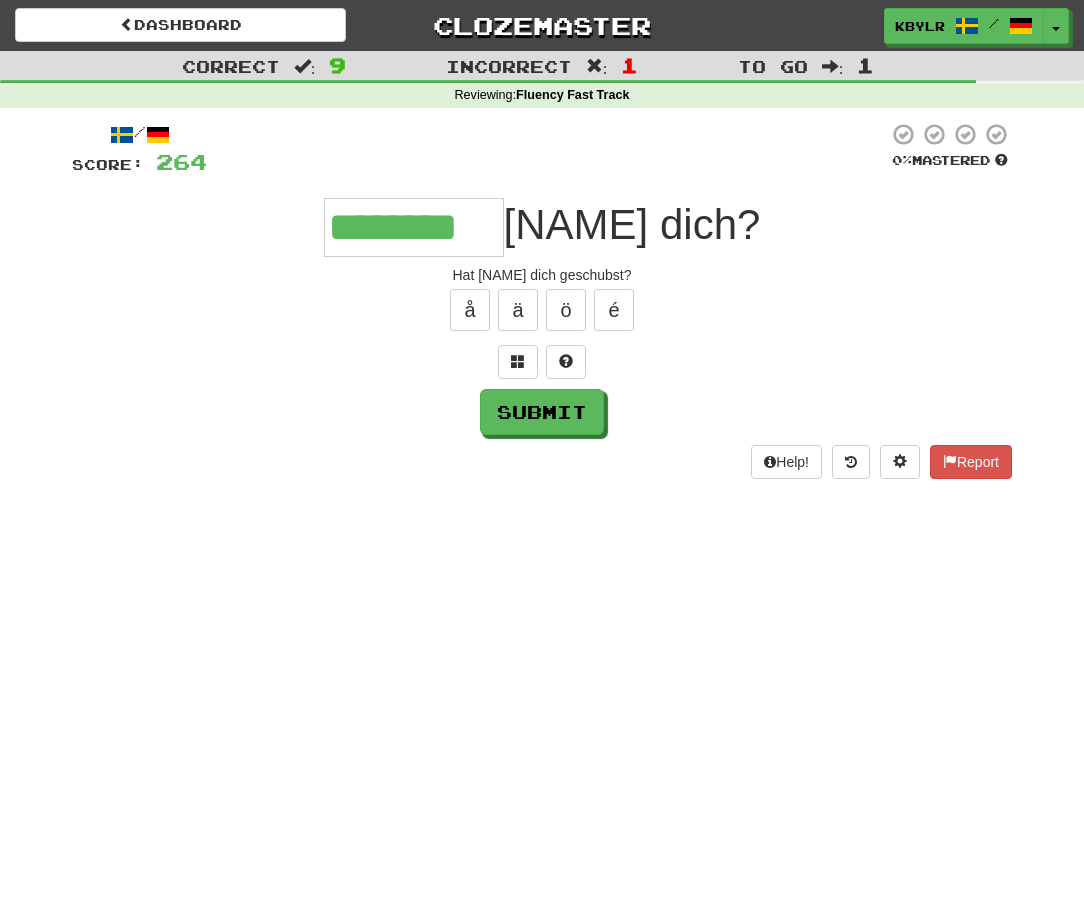 type on "********" 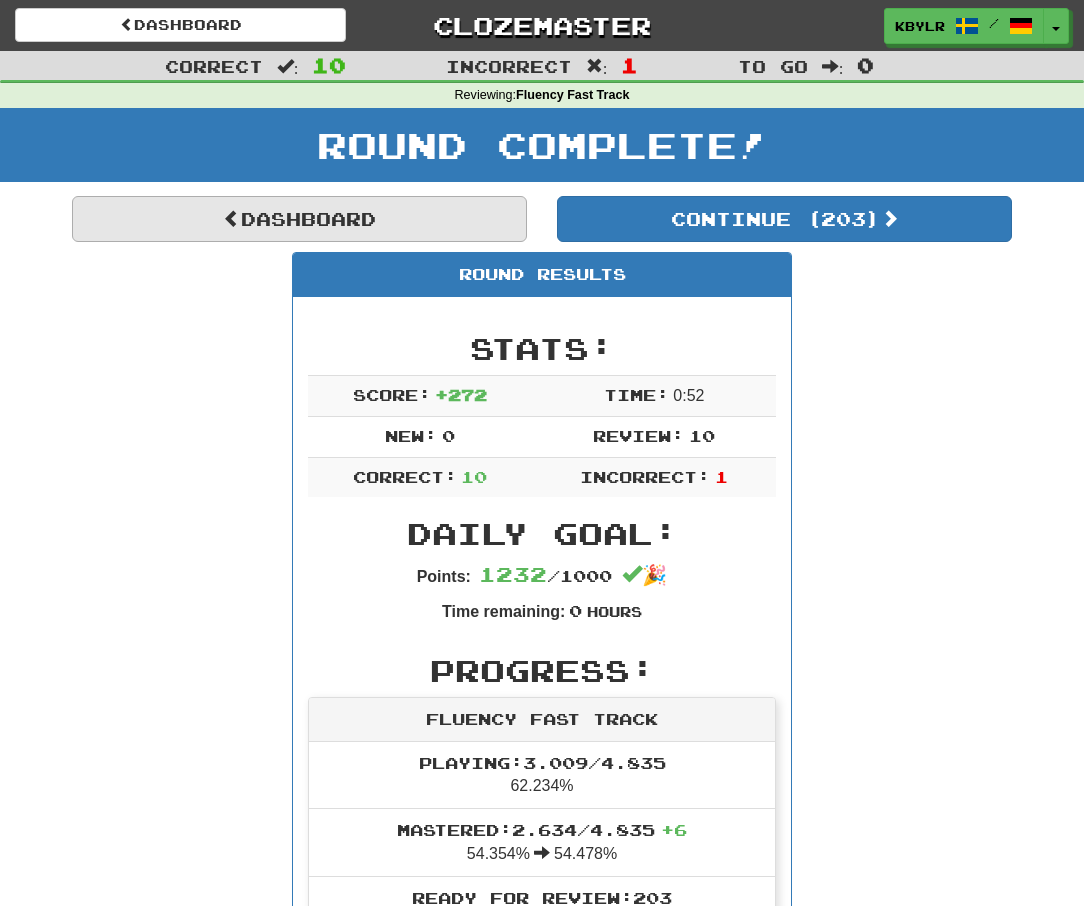 click on "Dashboard" at bounding box center [299, 219] 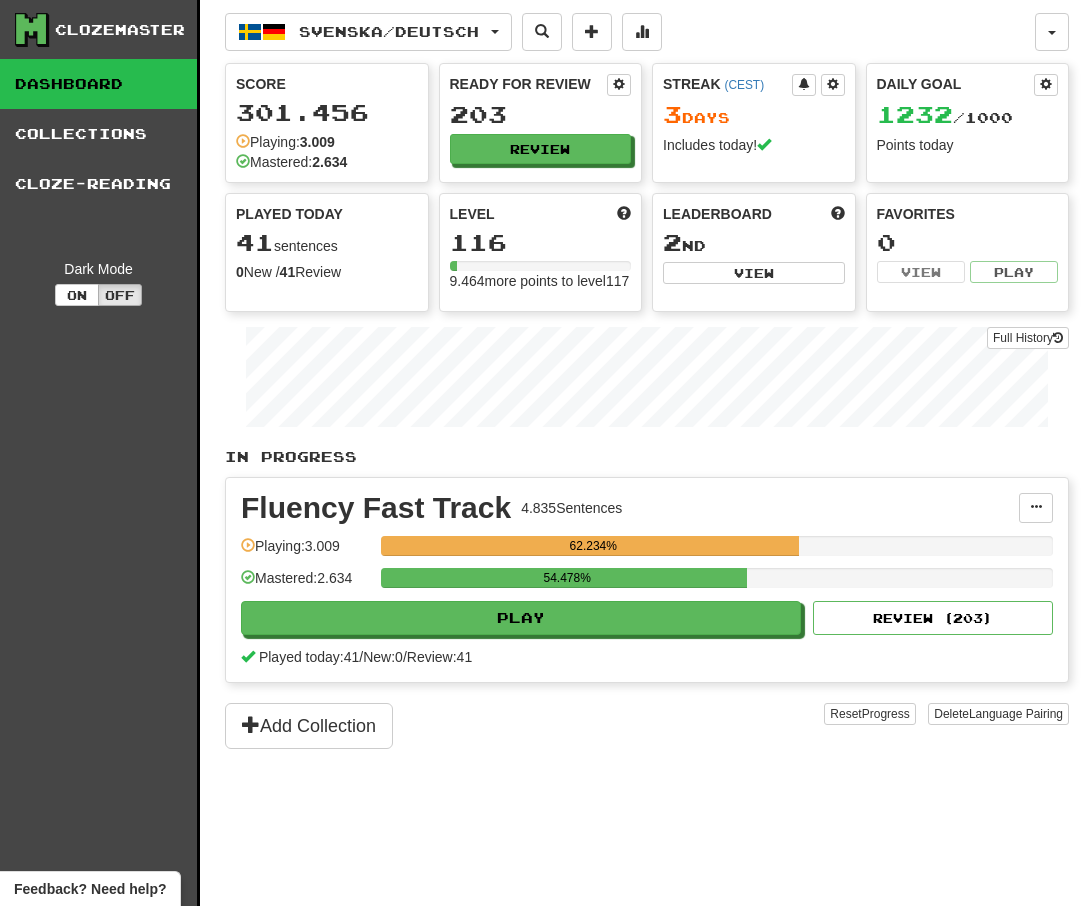 scroll, scrollTop: 0, scrollLeft: 0, axis: both 